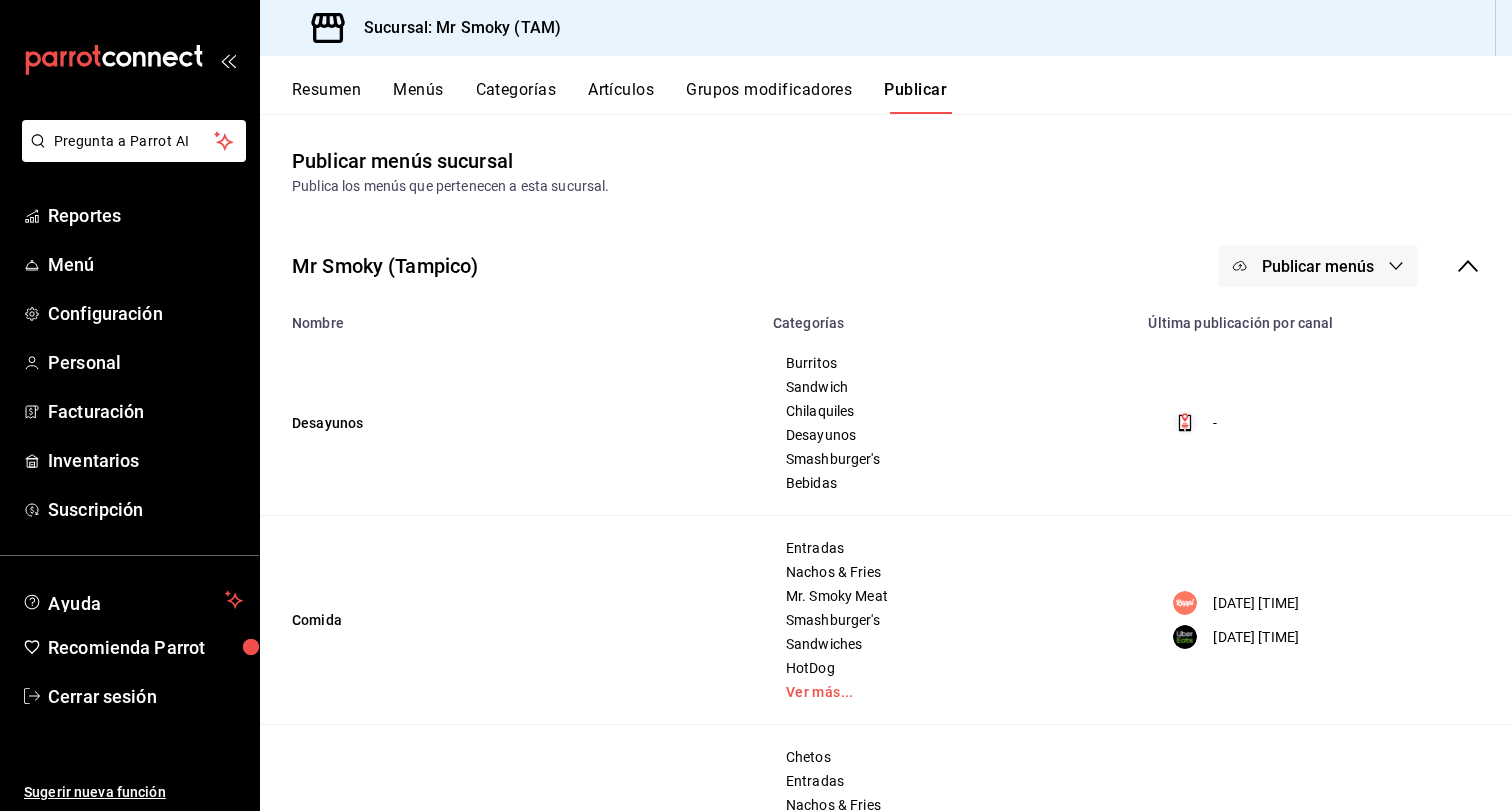 click on "Menú" at bounding box center [145, 264] 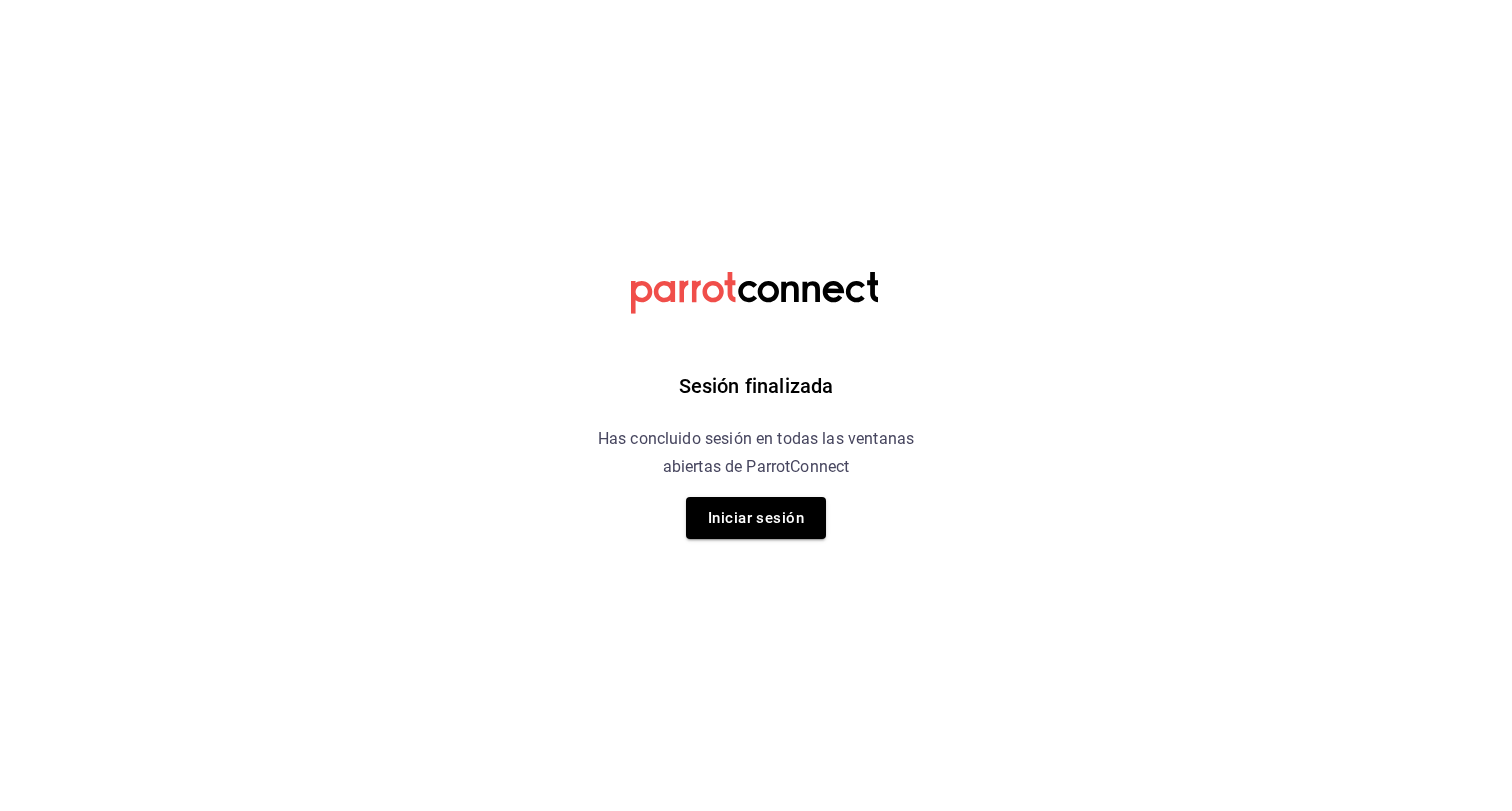 scroll, scrollTop: 0, scrollLeft: 0, axis: both 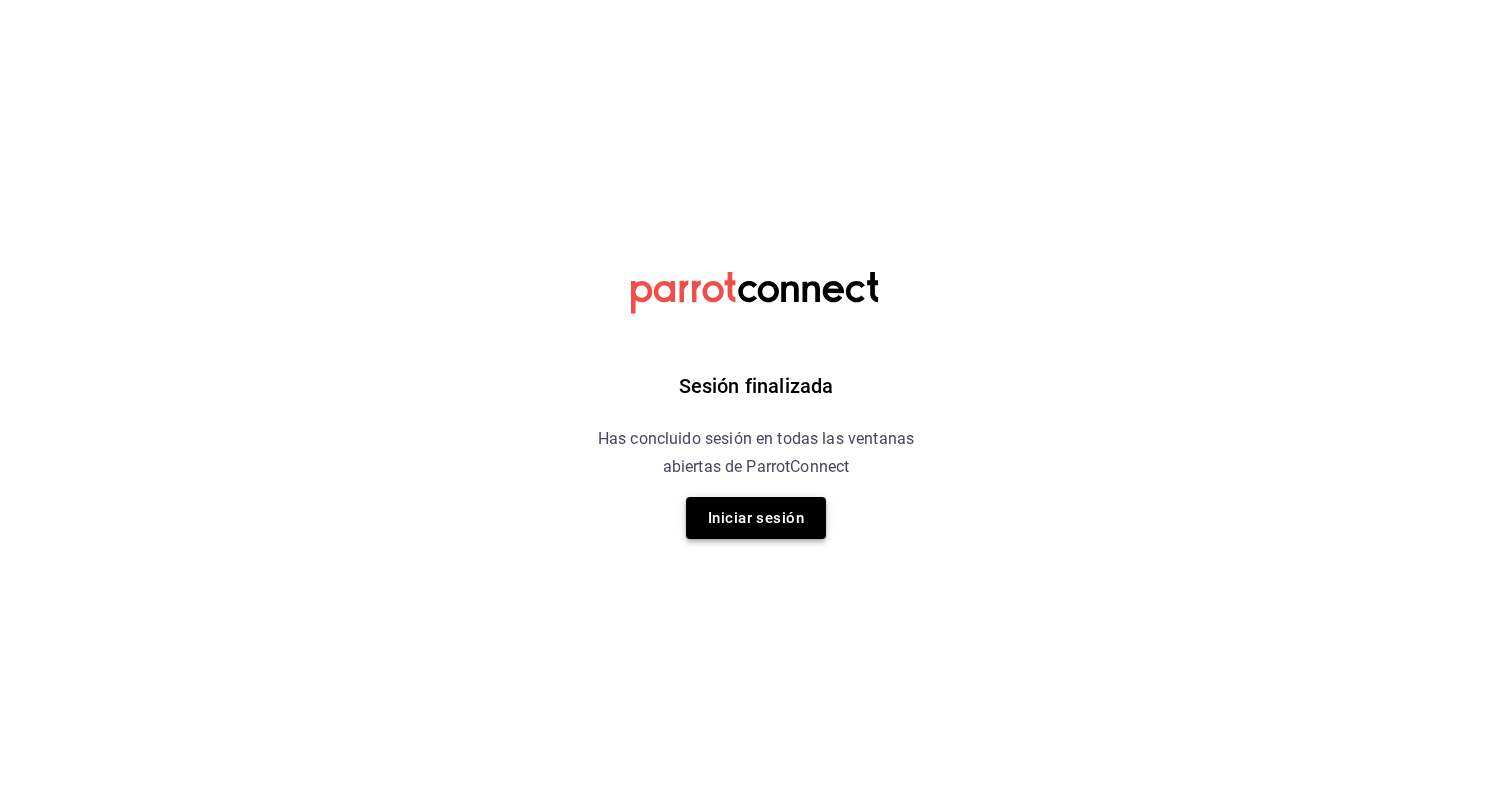 click on "Iniciar sesión" at bounding box center [756, 518] 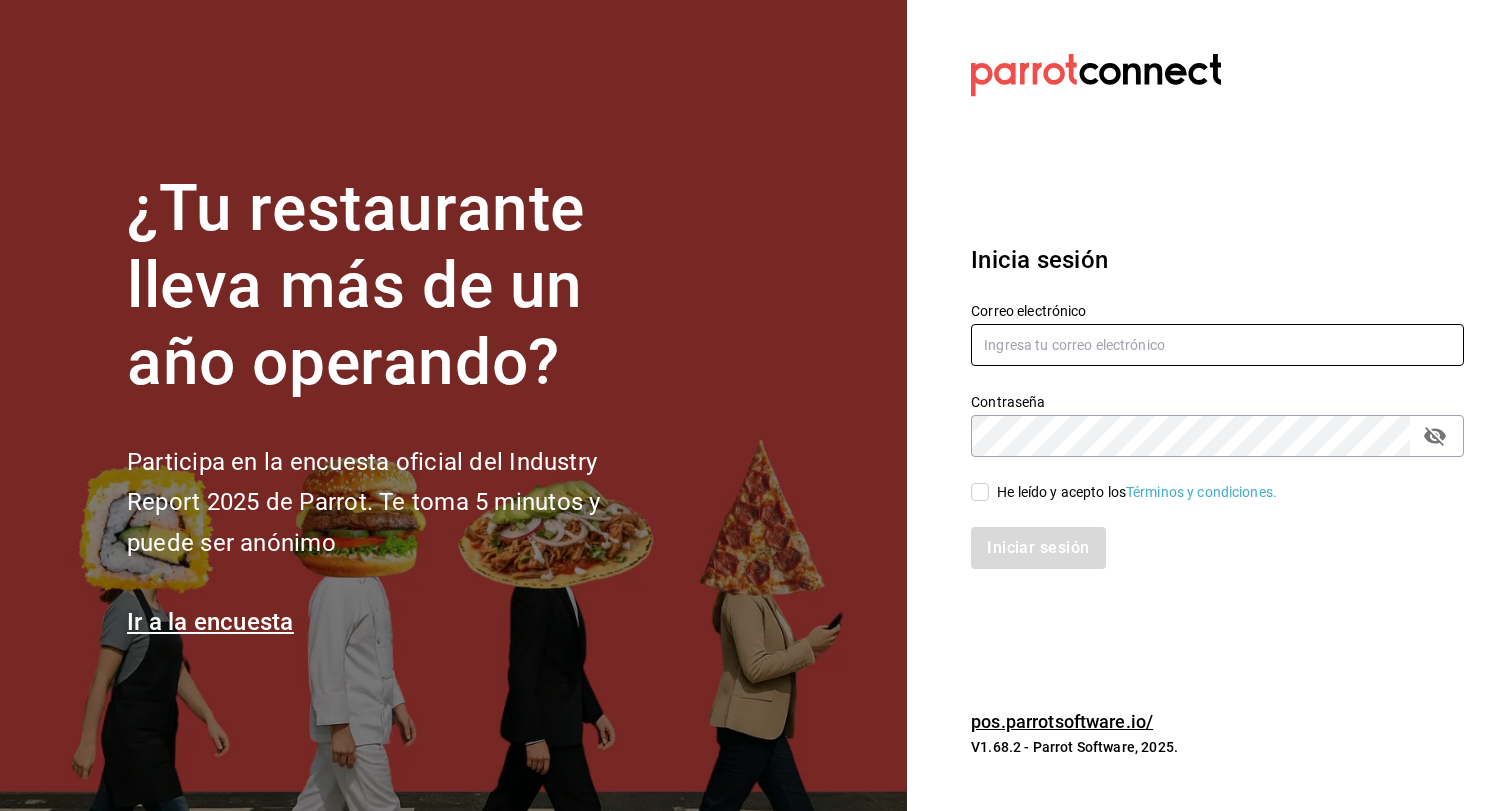 type on "Jorgemuribe@hotmail.com" 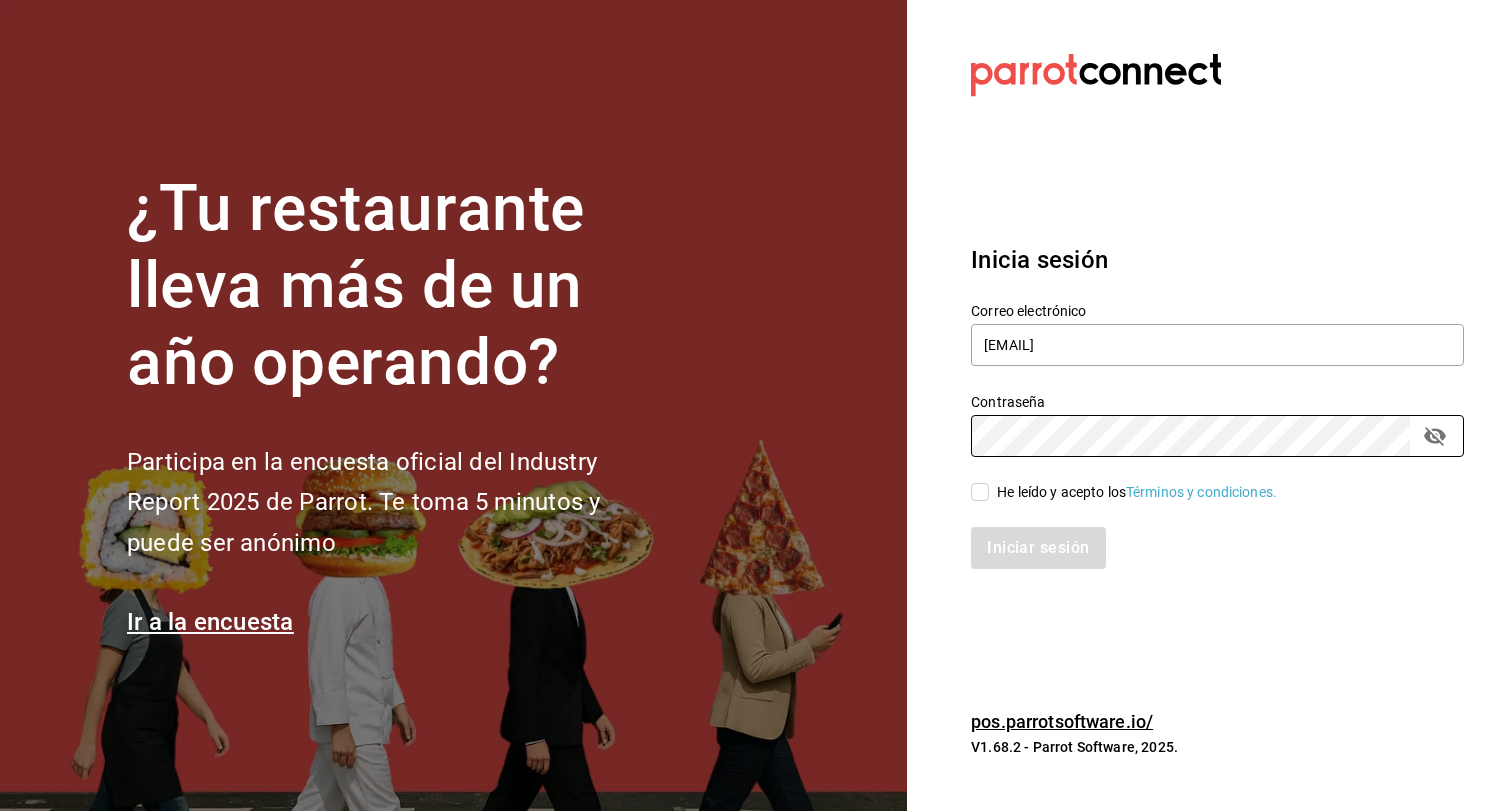 click on "Iniciar sesión" at bounding box center (1205, 536) 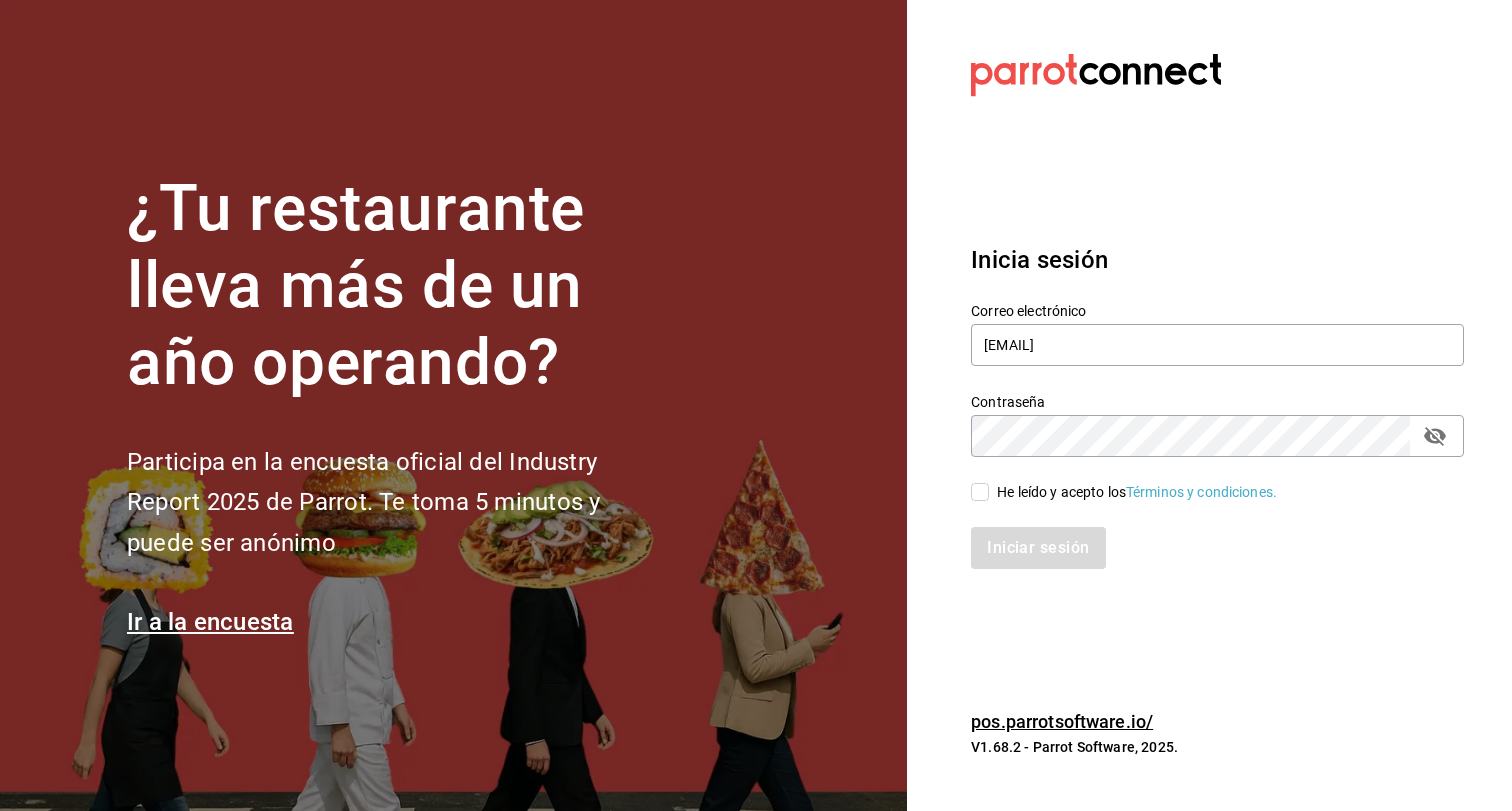 click on "He leído y acepto los  Términos y condiciones." at bounding box center [980, 492] 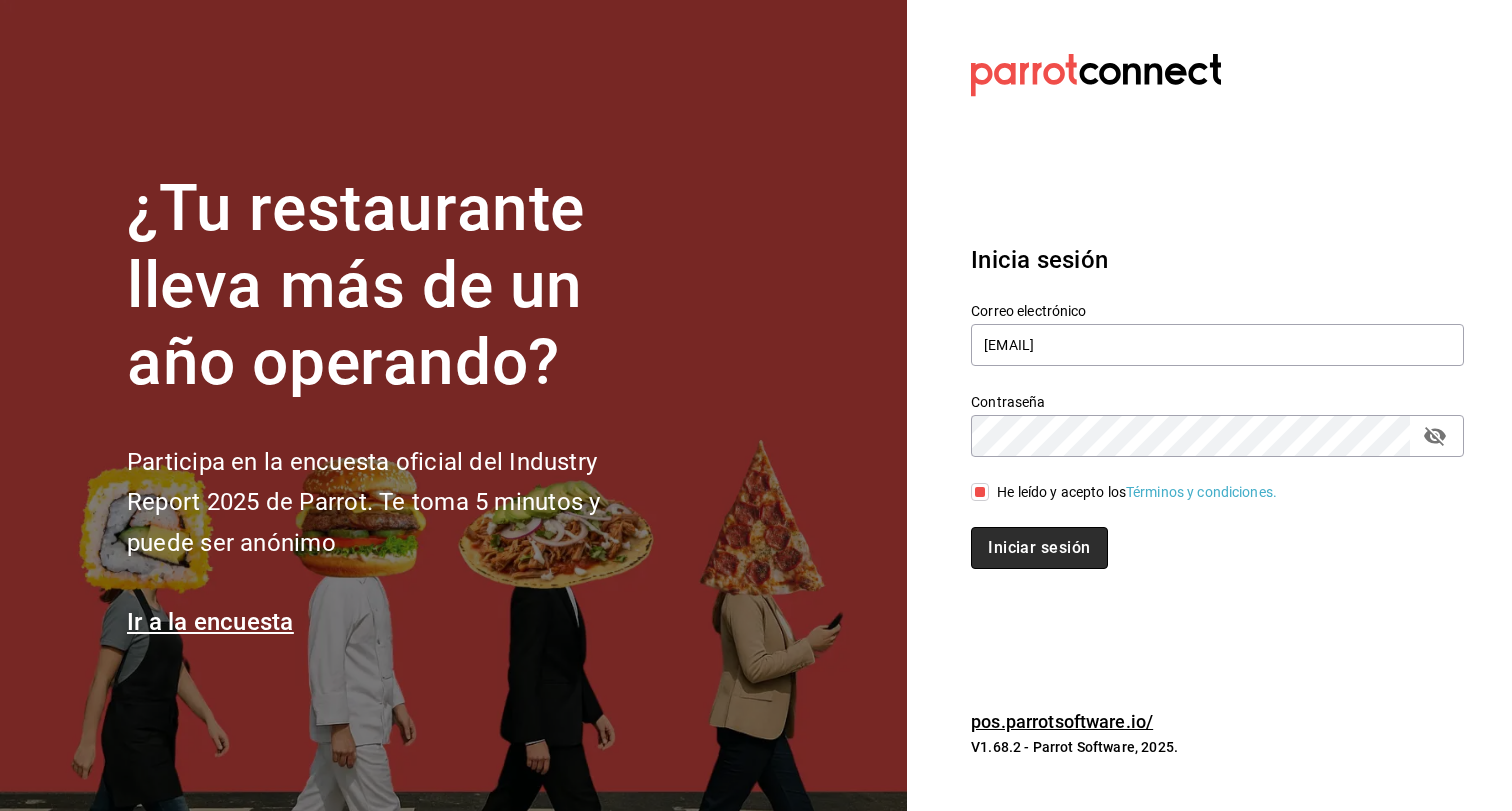 click on "Iniciar sesión" at bounding box center (1039, 548) 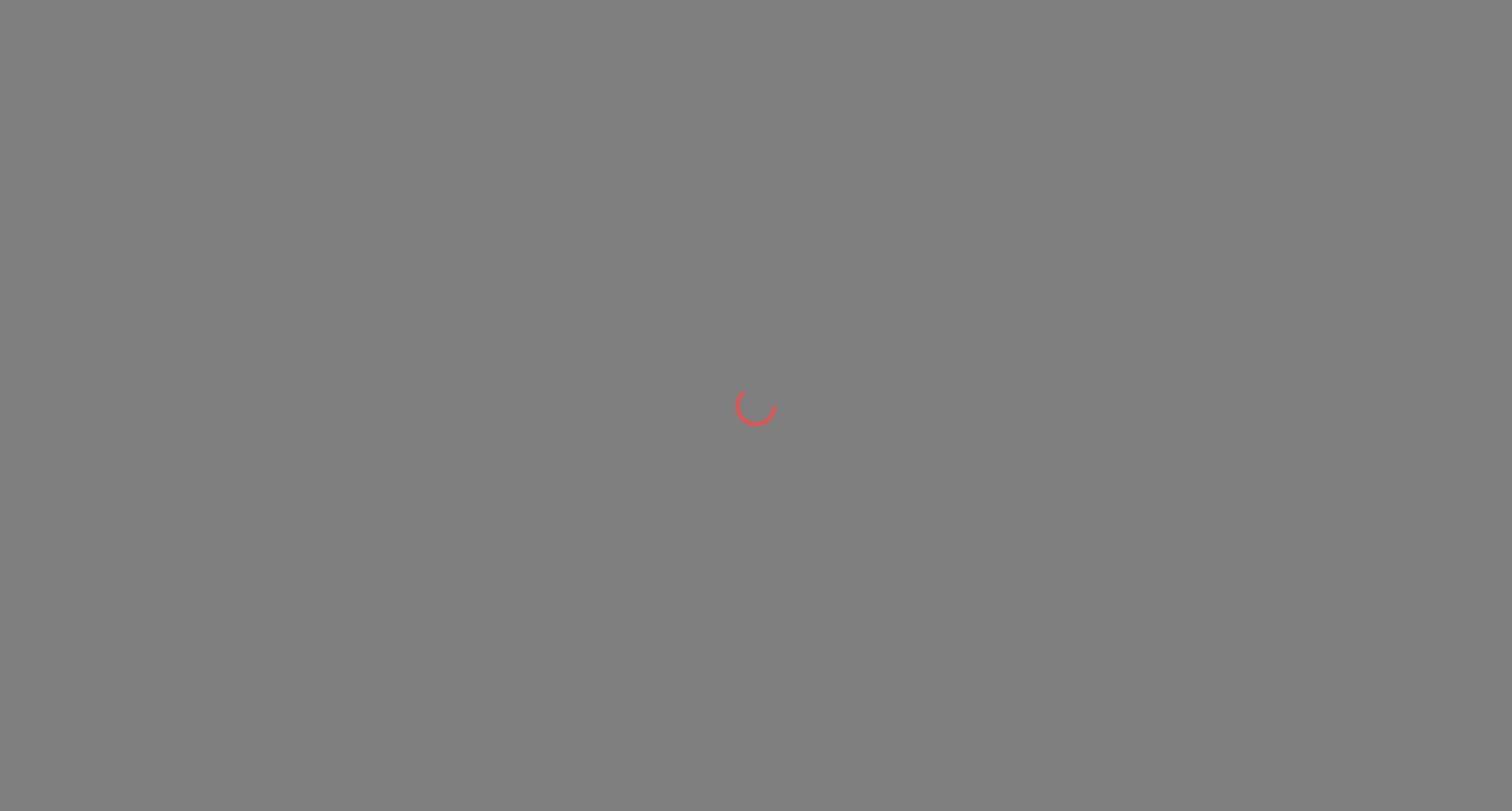scroll, scrollTop: 0, scrollLeft: 0, axis: both 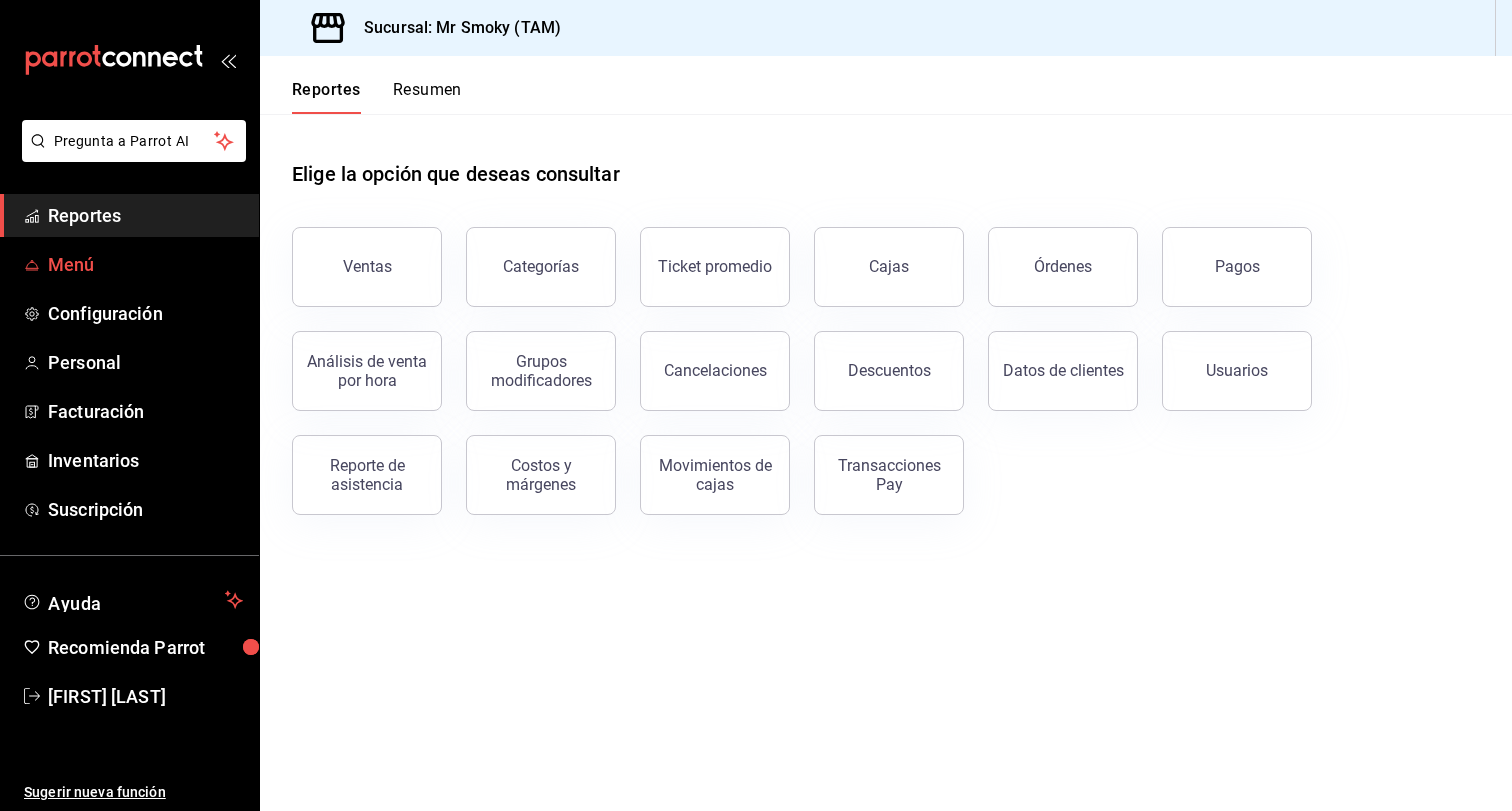 click on "Menú" at bounding box center [145, 264] 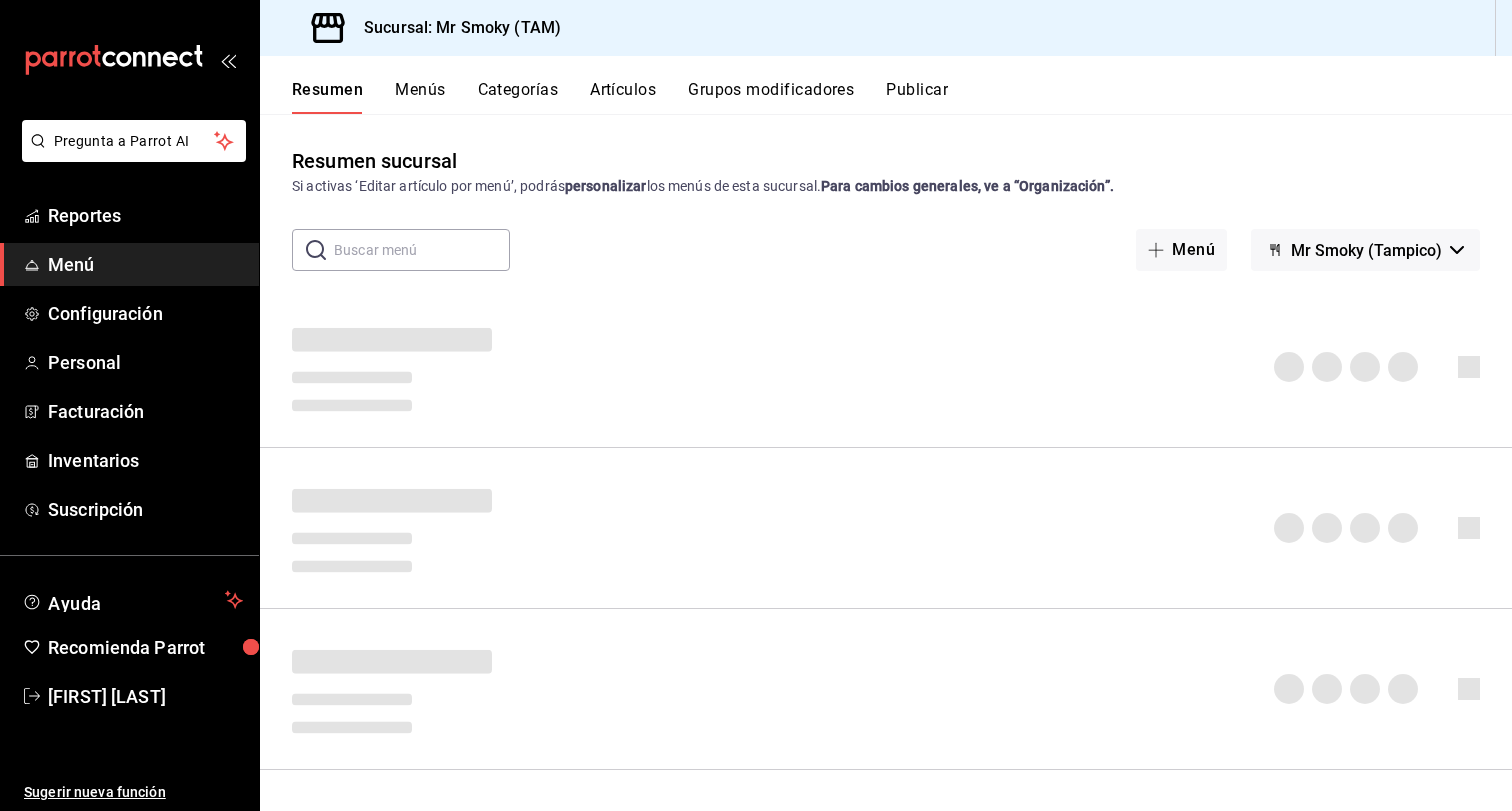 click on "Artículos" at bounding box center [623, 97] 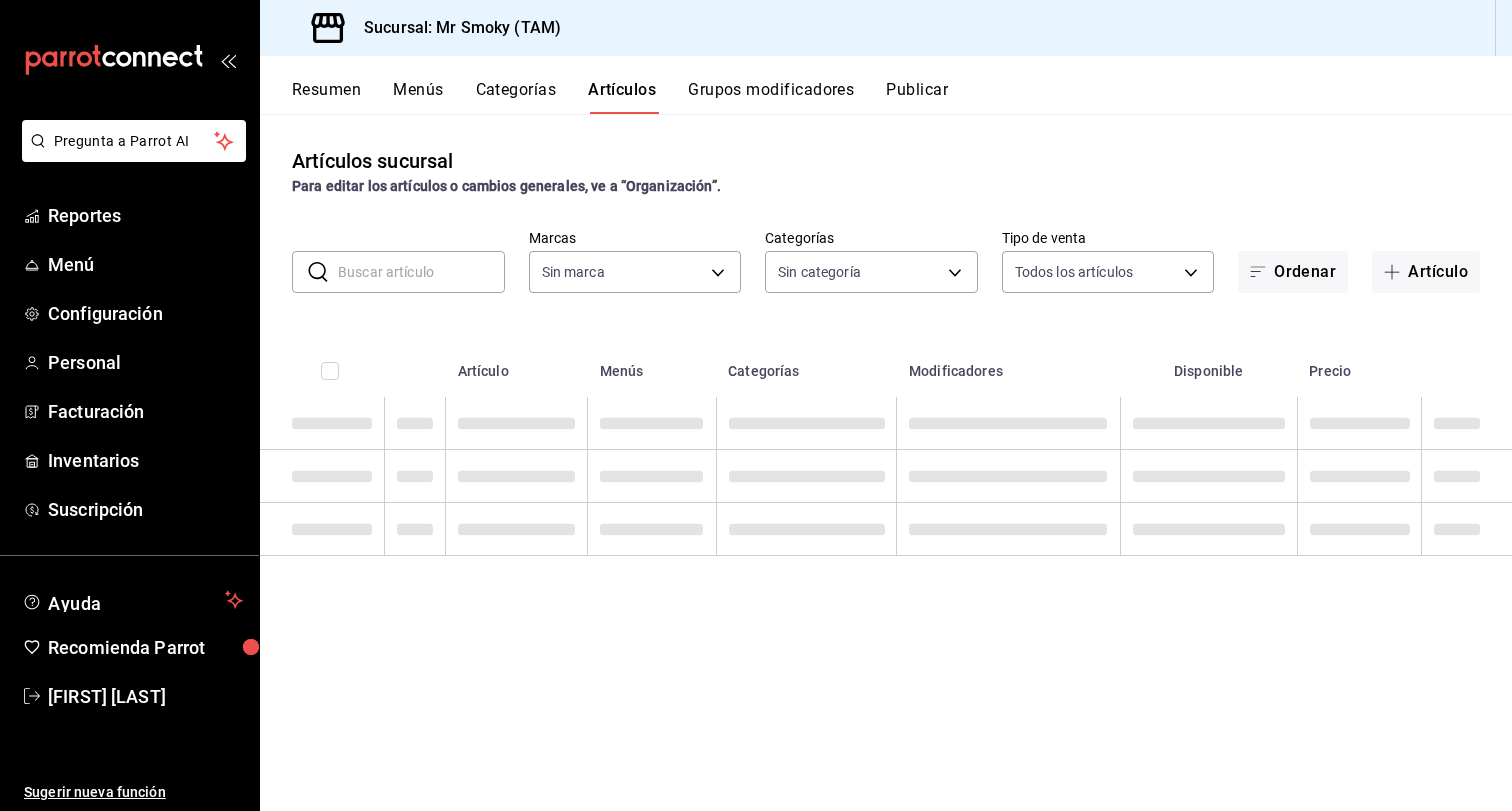 type on "[ORDER_ID]" 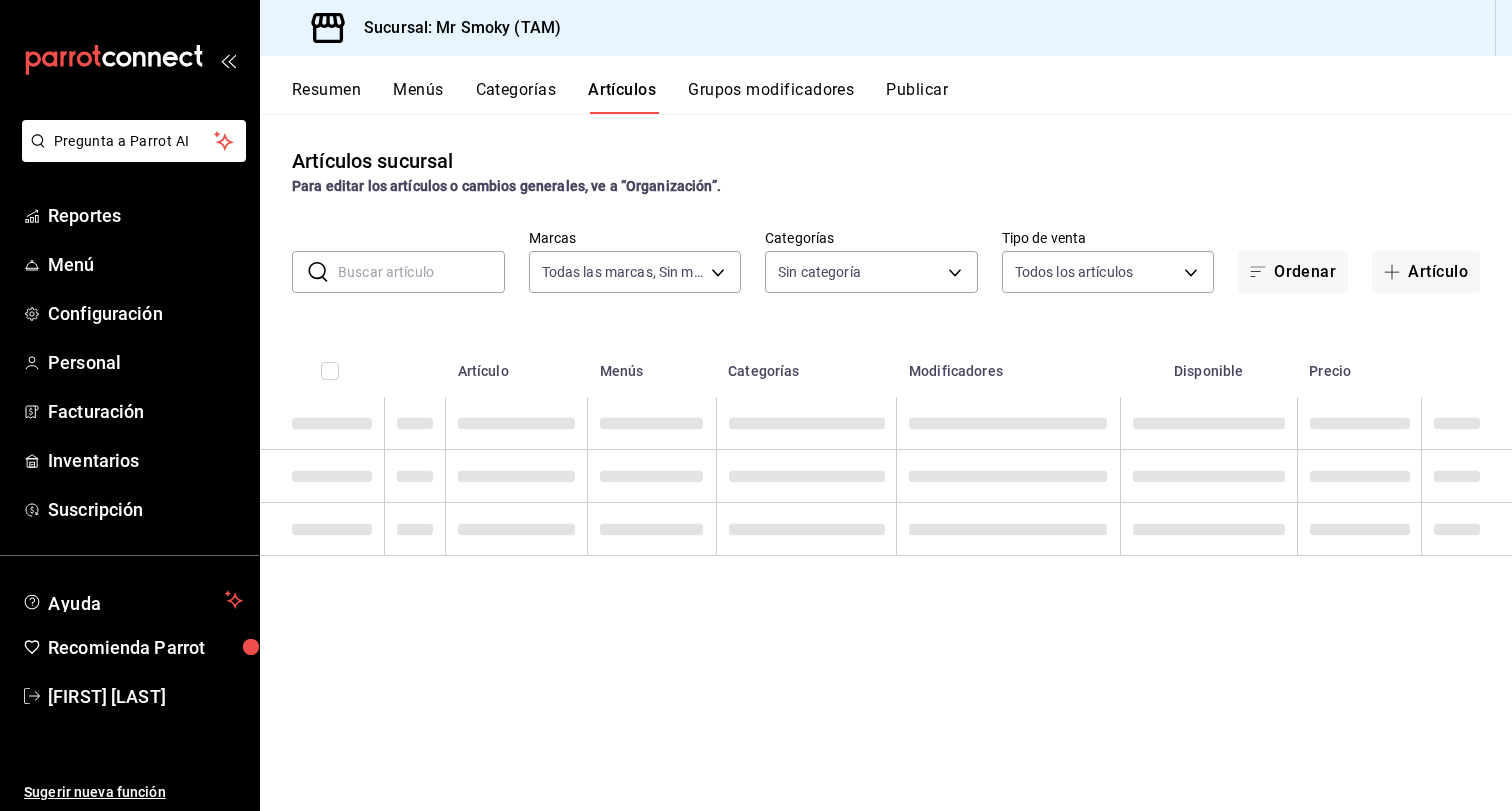 type on "[ORDER_ID]" 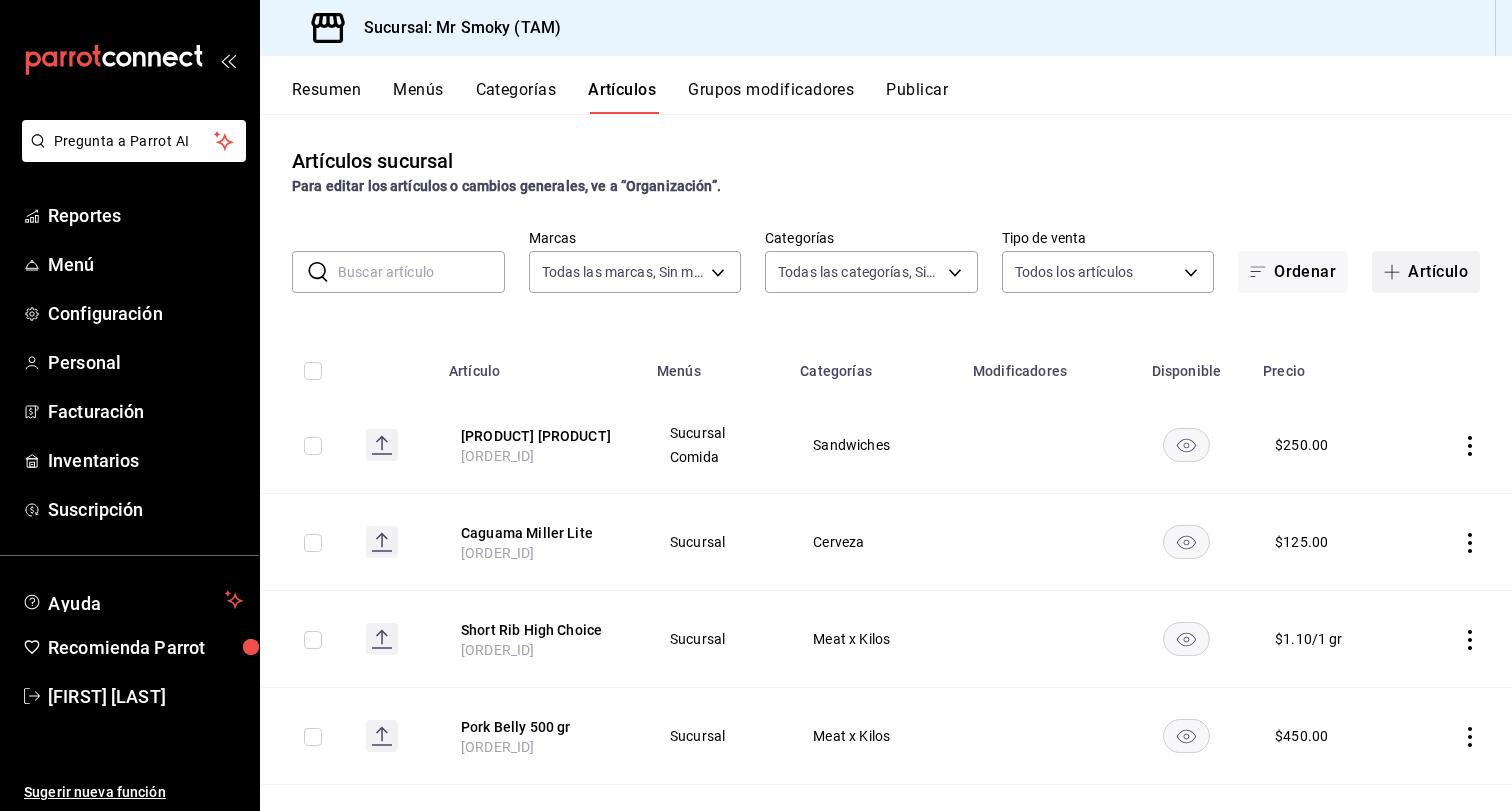 click on "Artículo" at bounding box center [1426, 272] 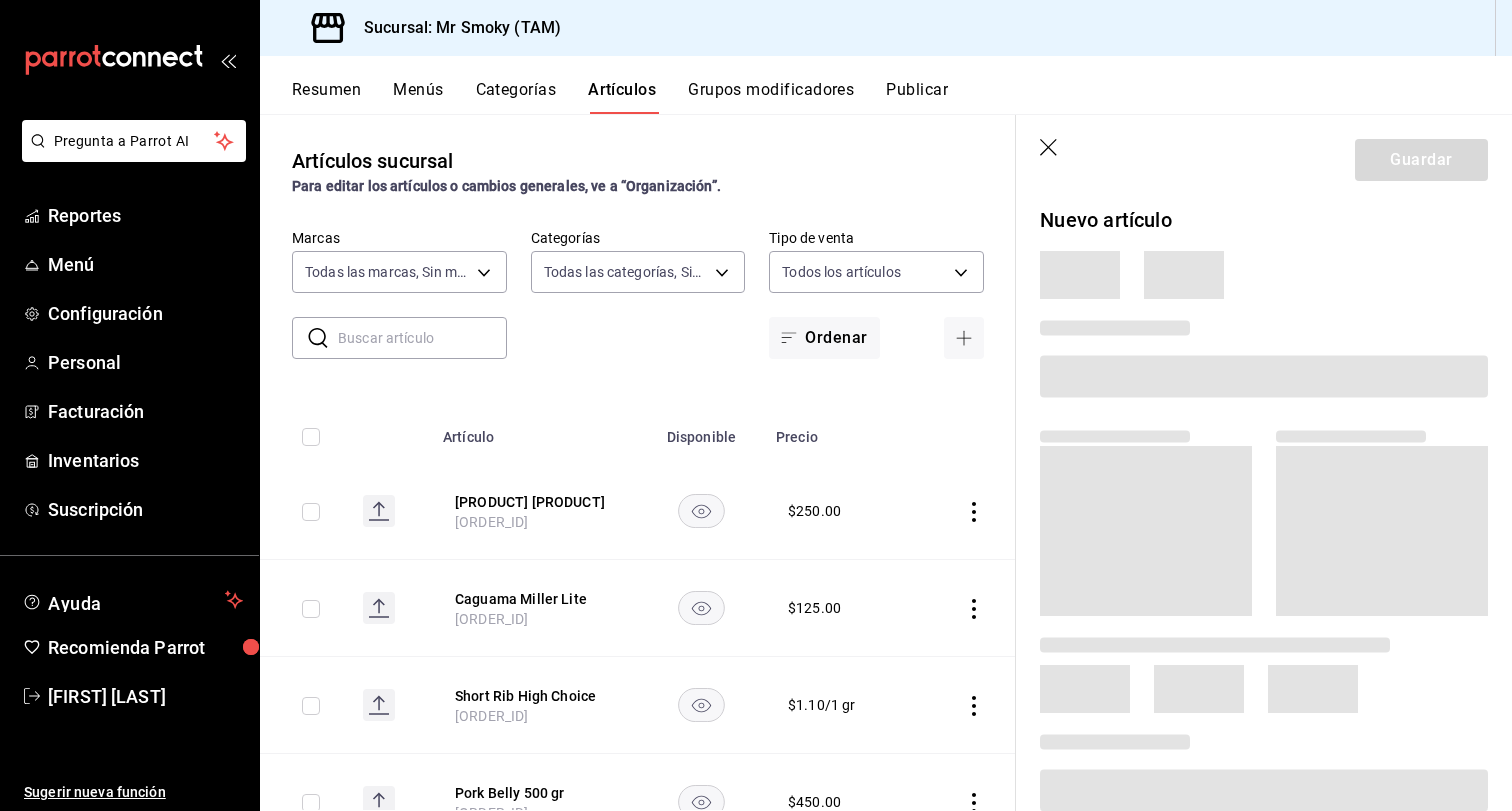 click at bounding box center (1264, 376) 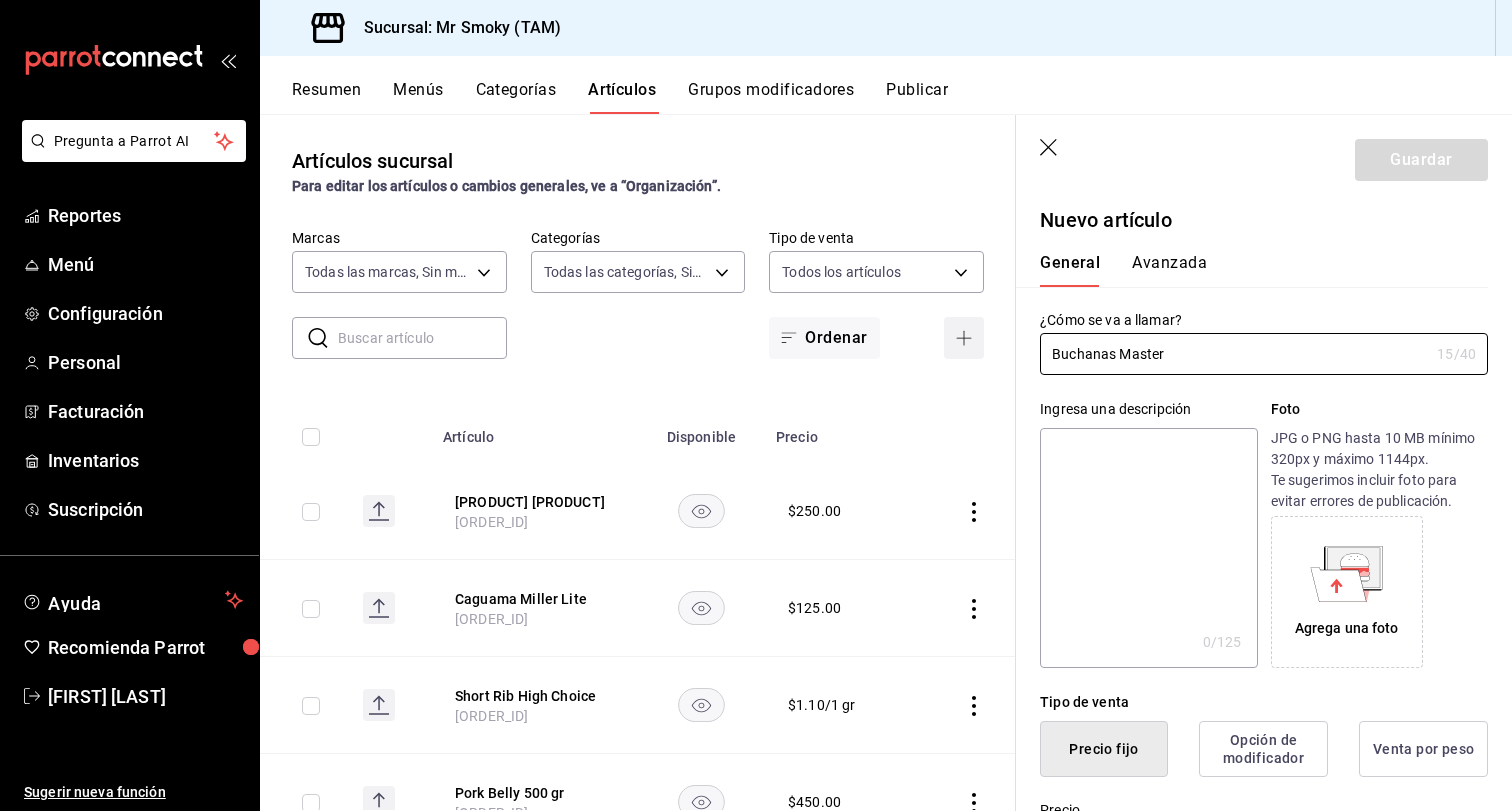drag, startPoint x: 1187, startPoint y: 355, endPoint x: 979, endPoint y: 356, distance: 208.00241 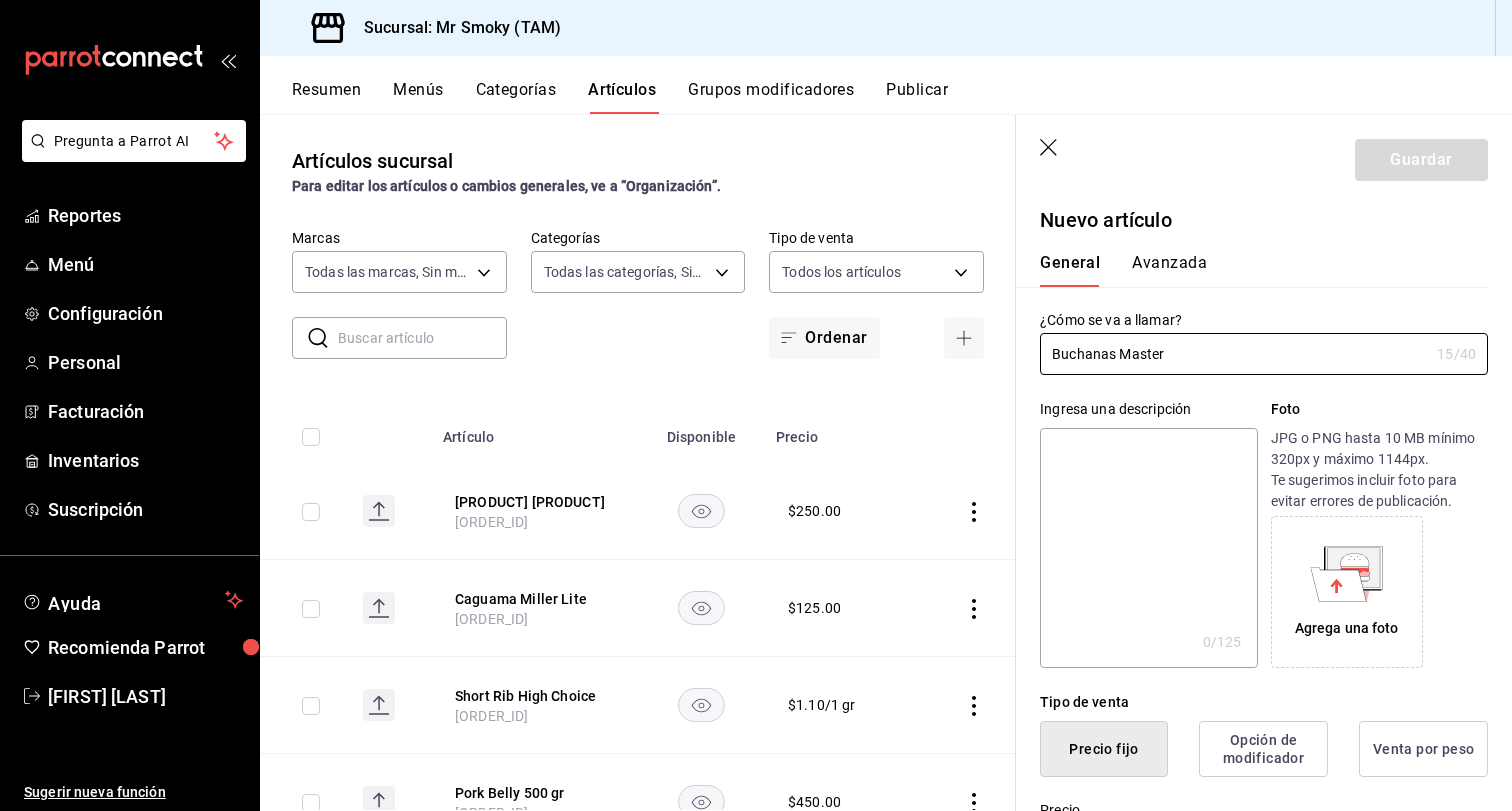 type on "Buchanas Master" 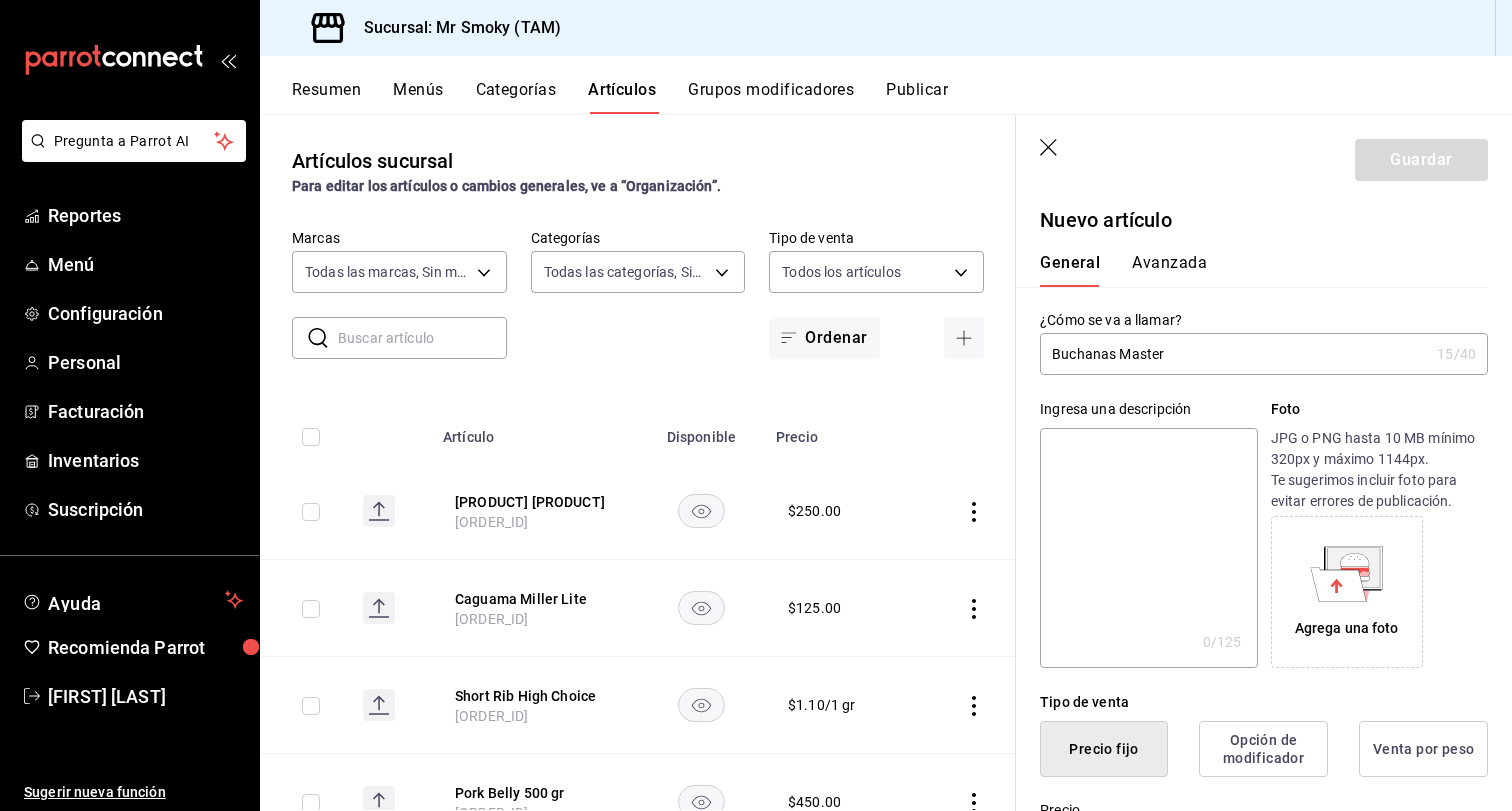paste on "Buchanas Master" 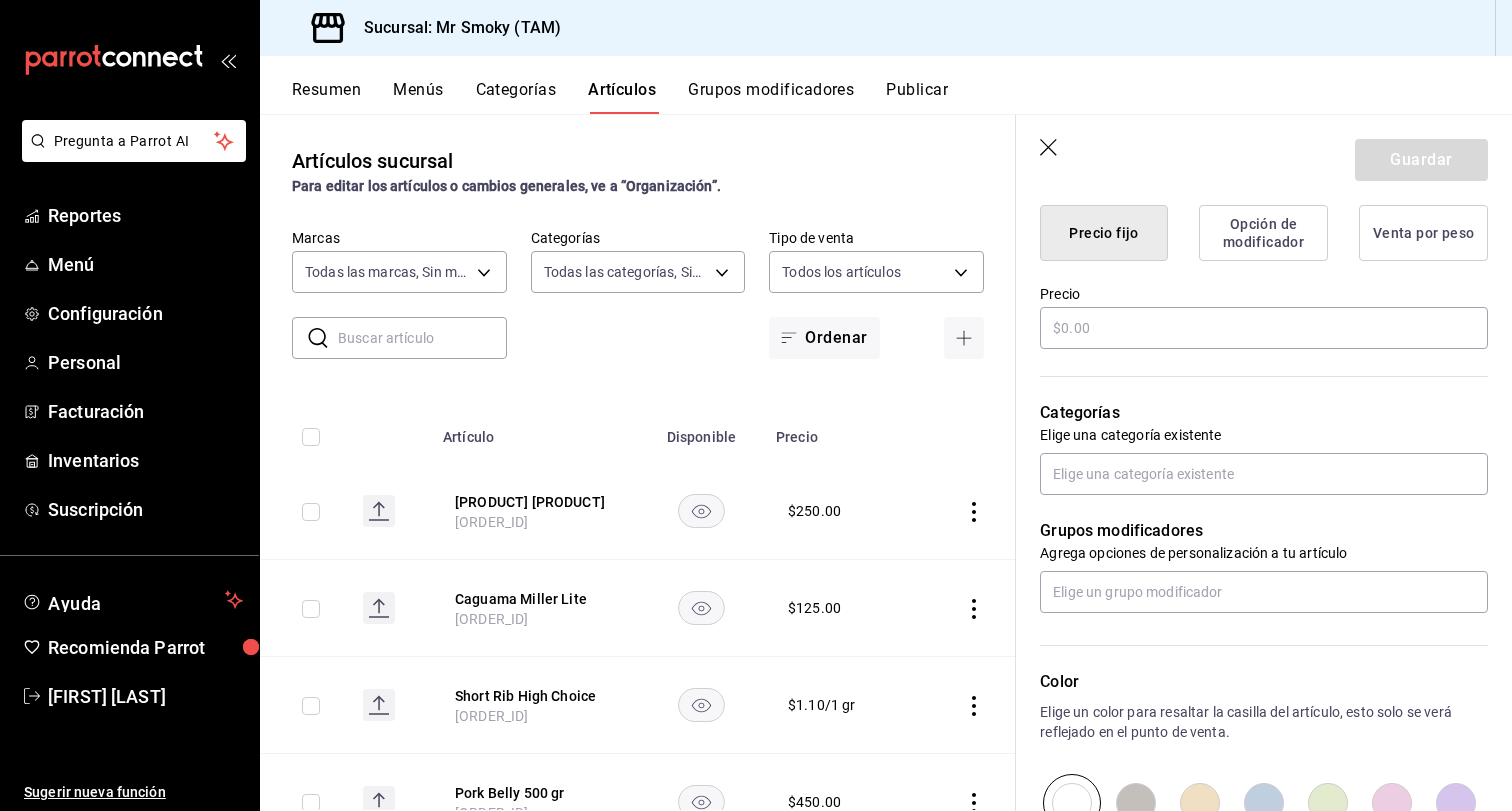 scroll, scrollTop: 523, scrollLeft: 0, axis: vertical 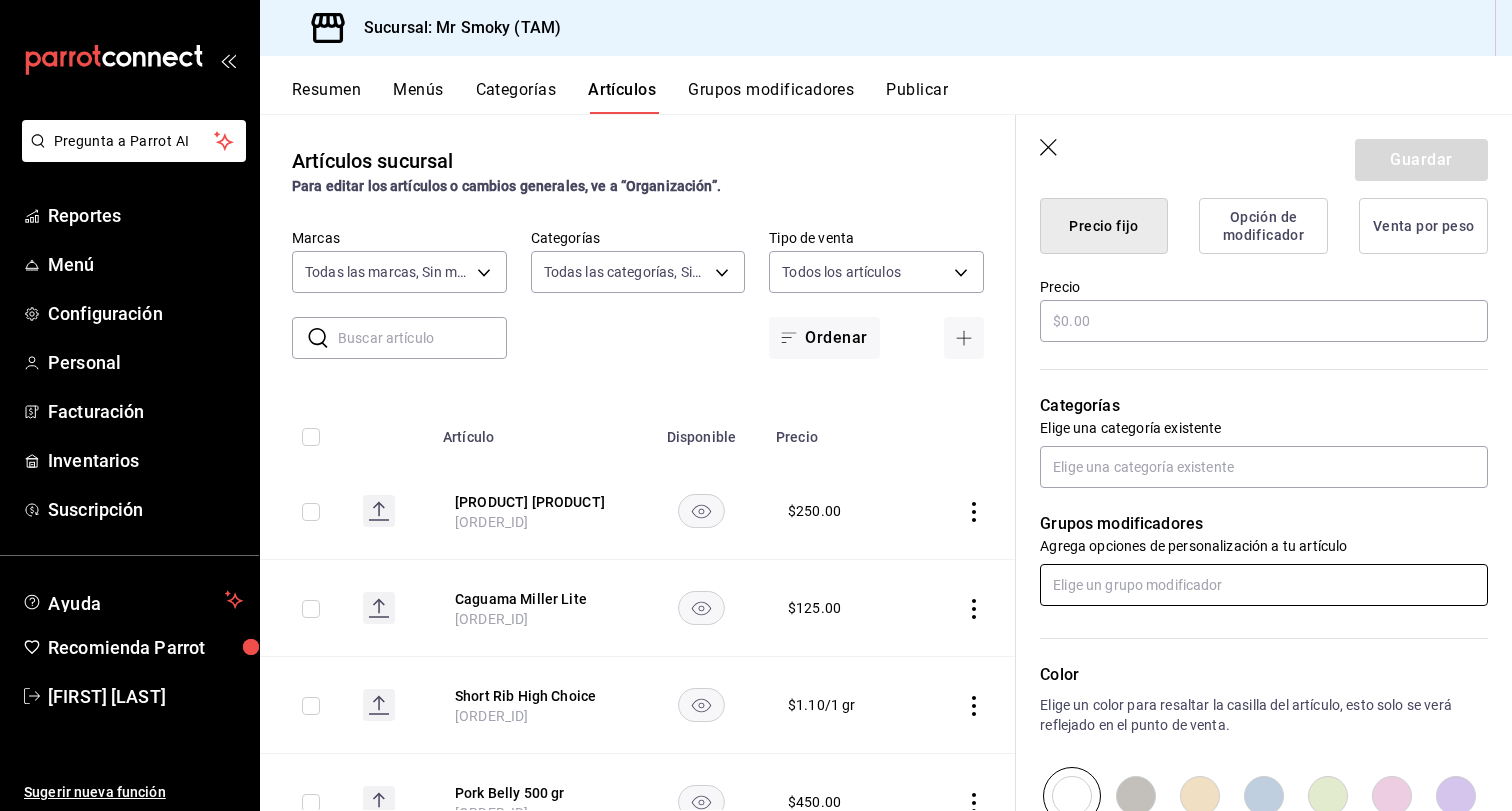 type on "Buchanas Master" 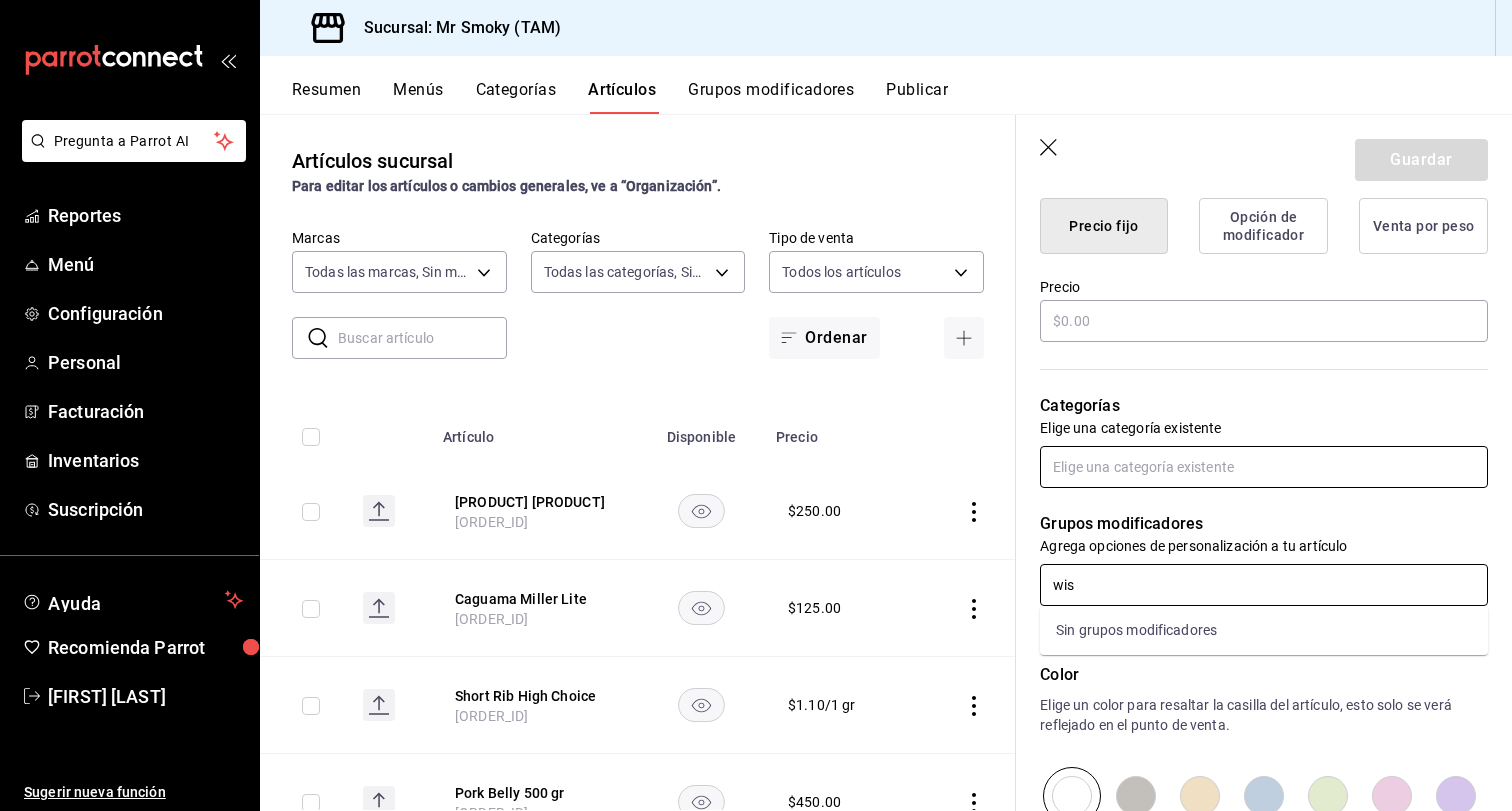 type on "wis" 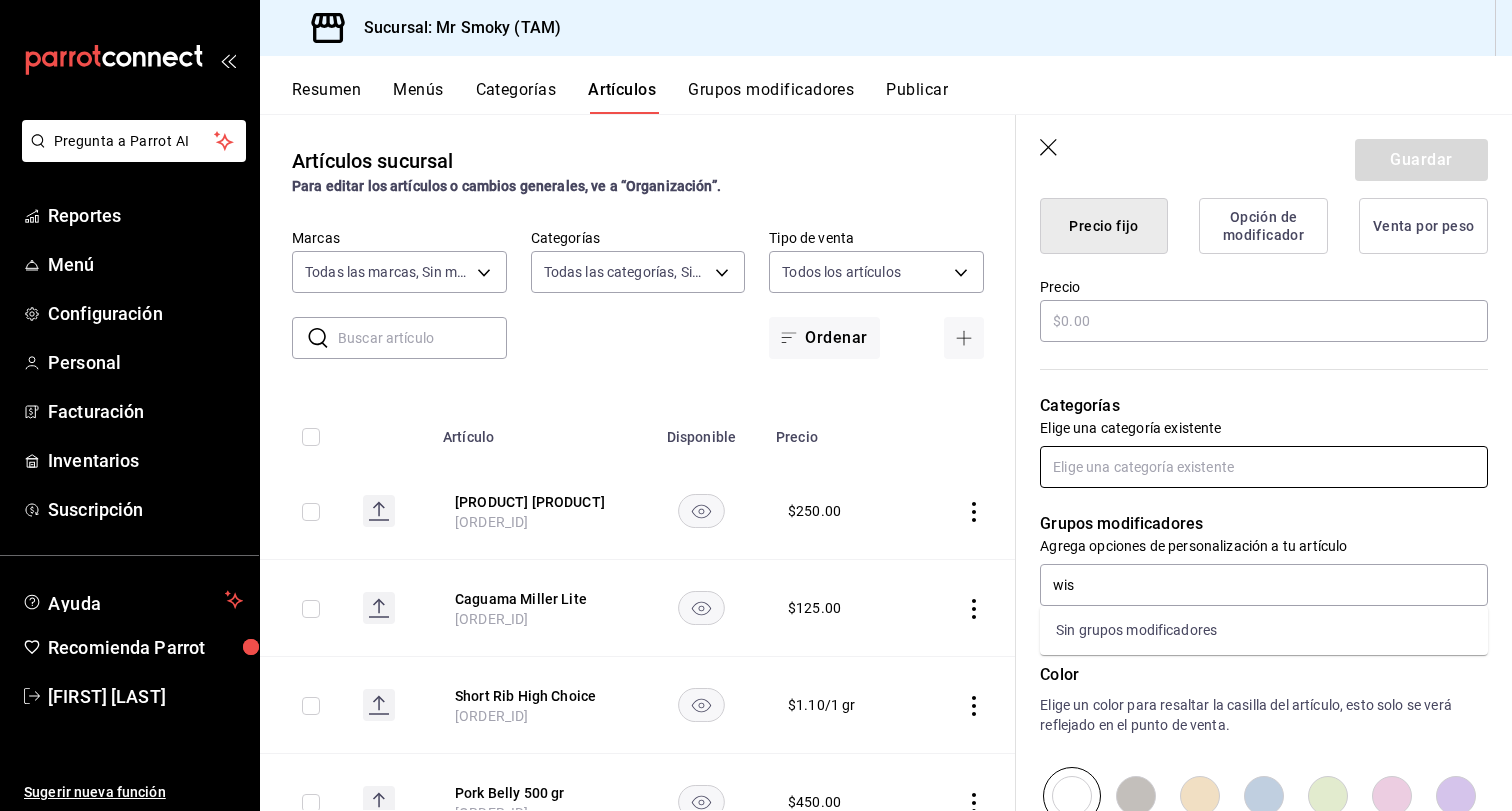 type 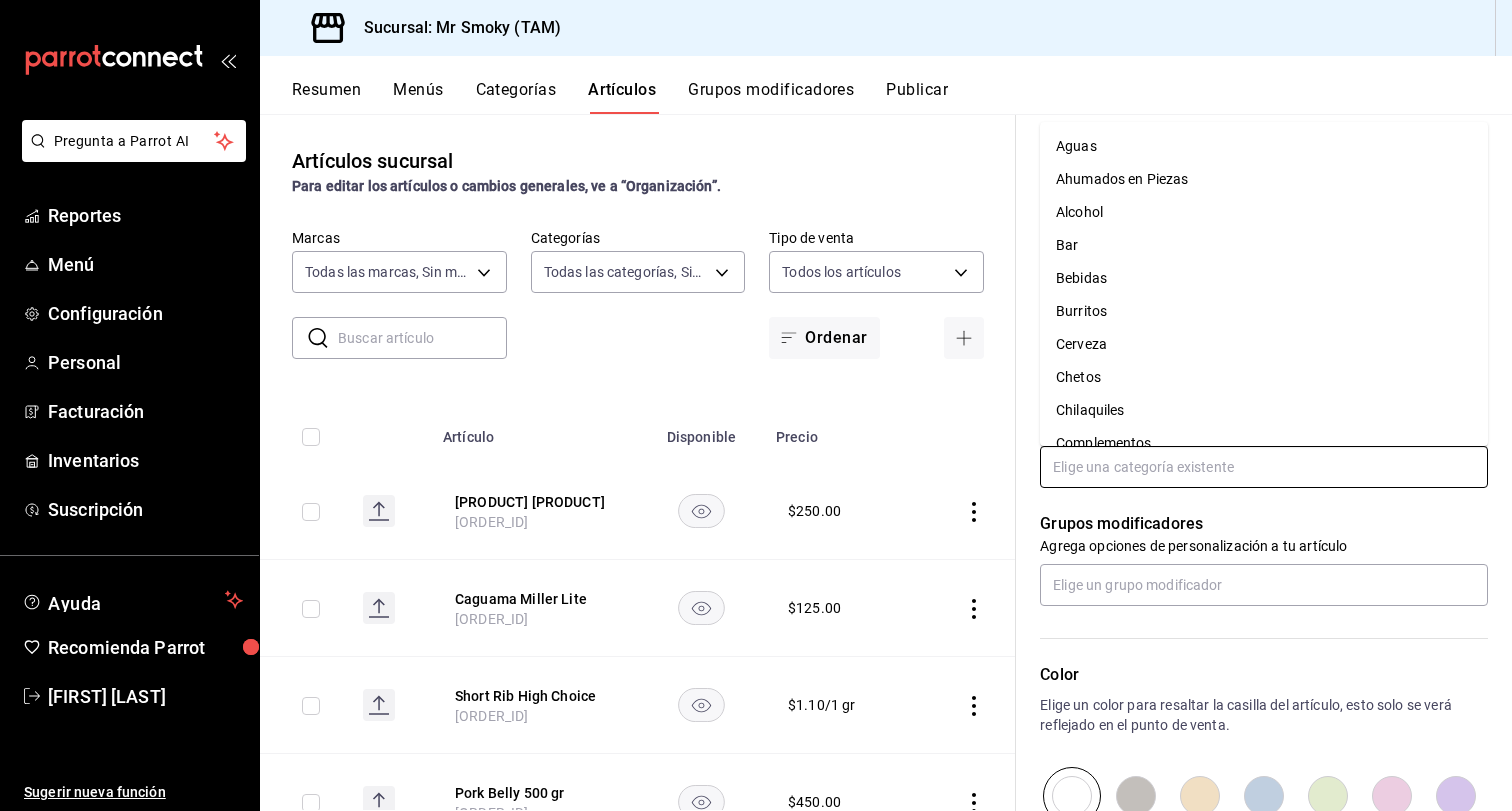 click at bounding box center [1264, 467] 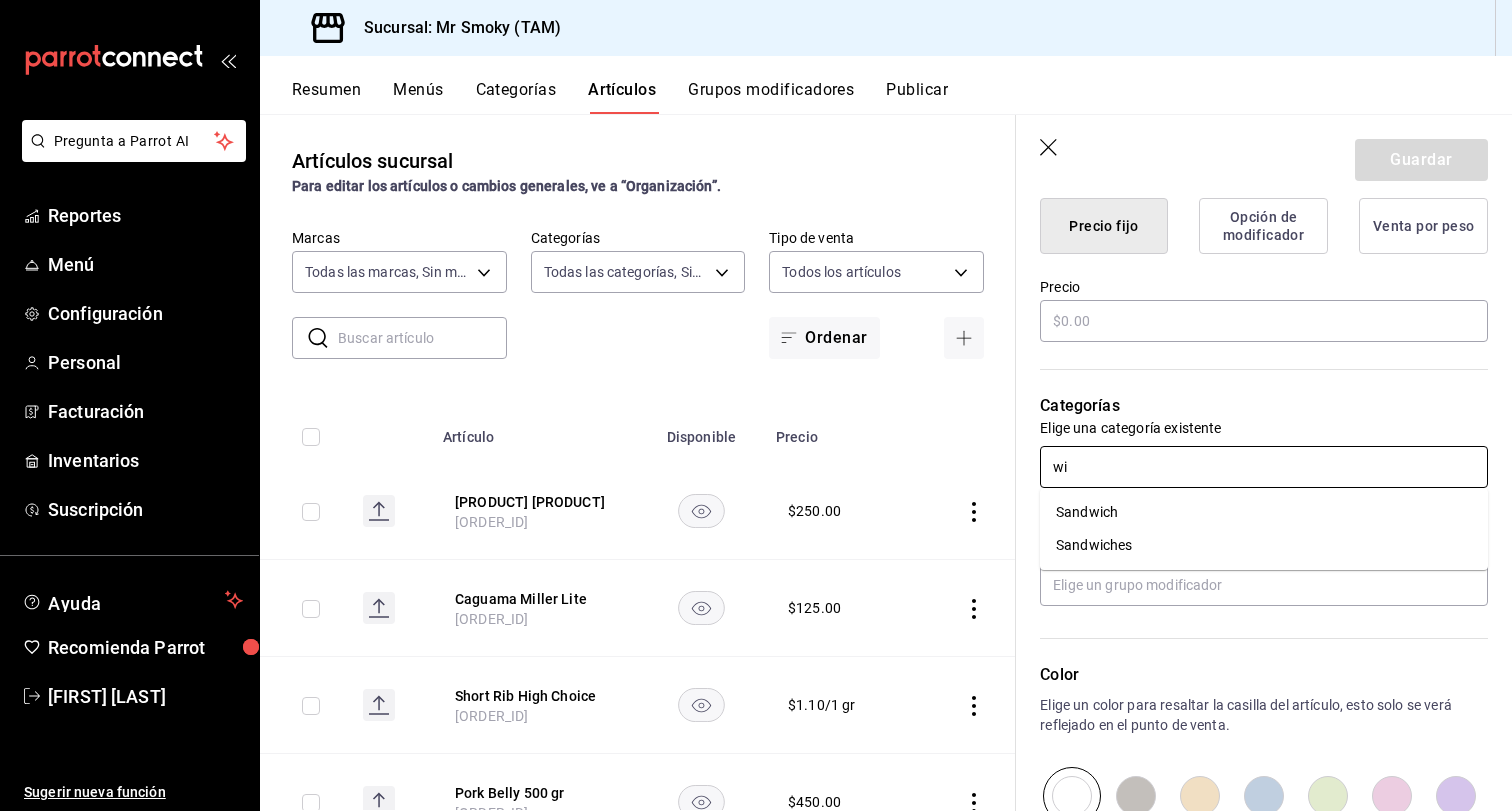 type on "w" 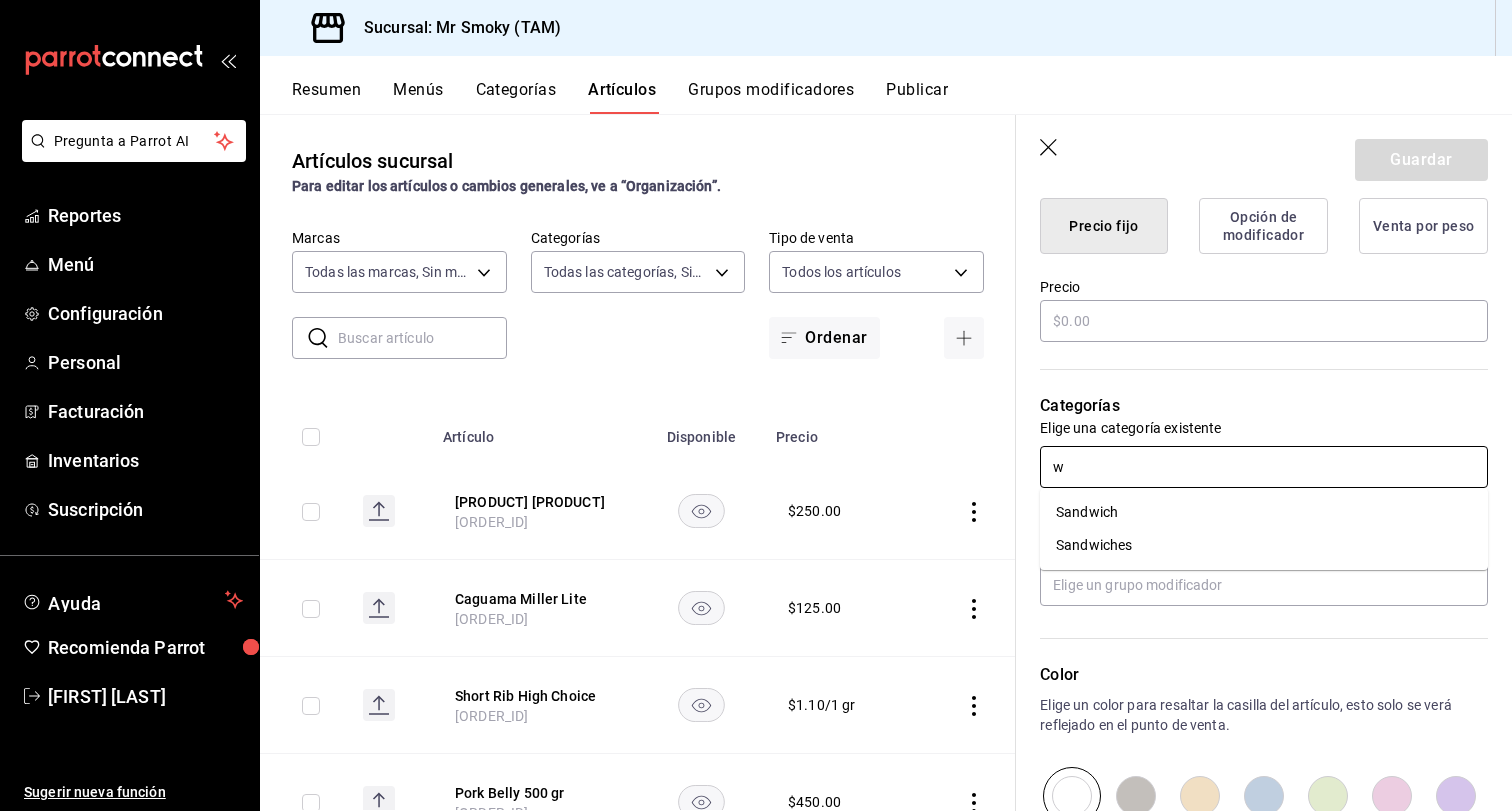 type 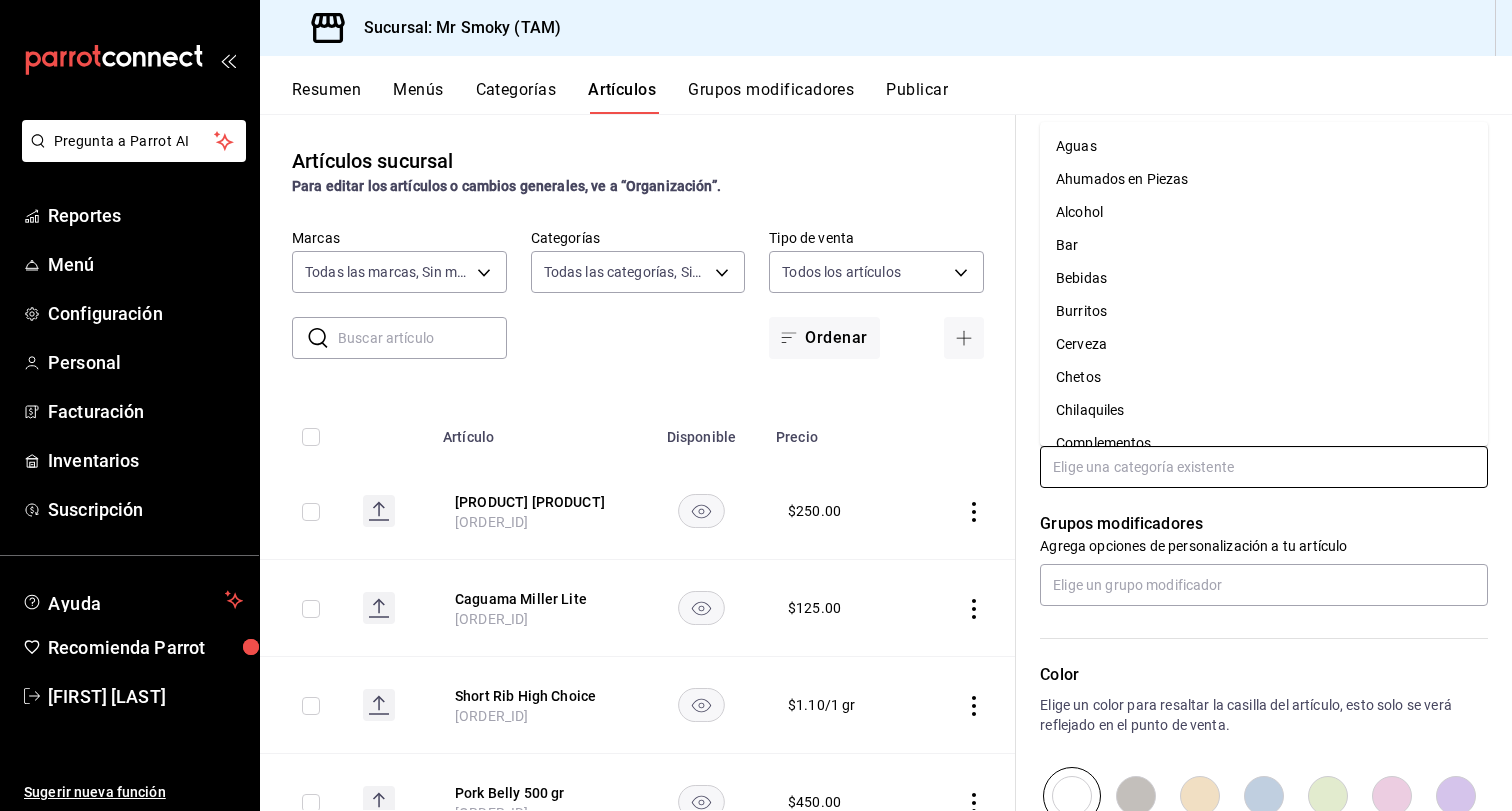 click on "Alcohol" at bounding box center (1264, 212) 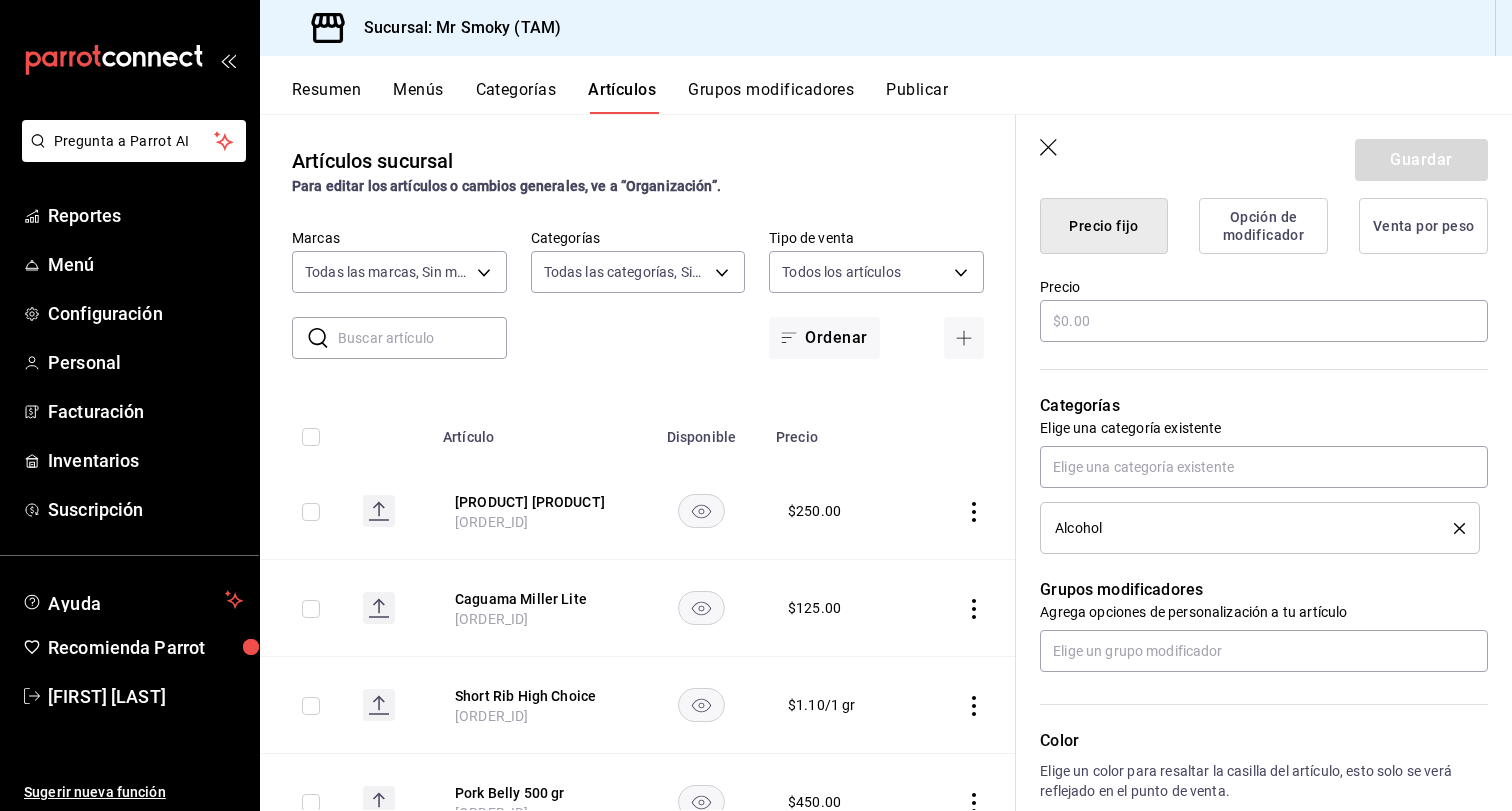 click 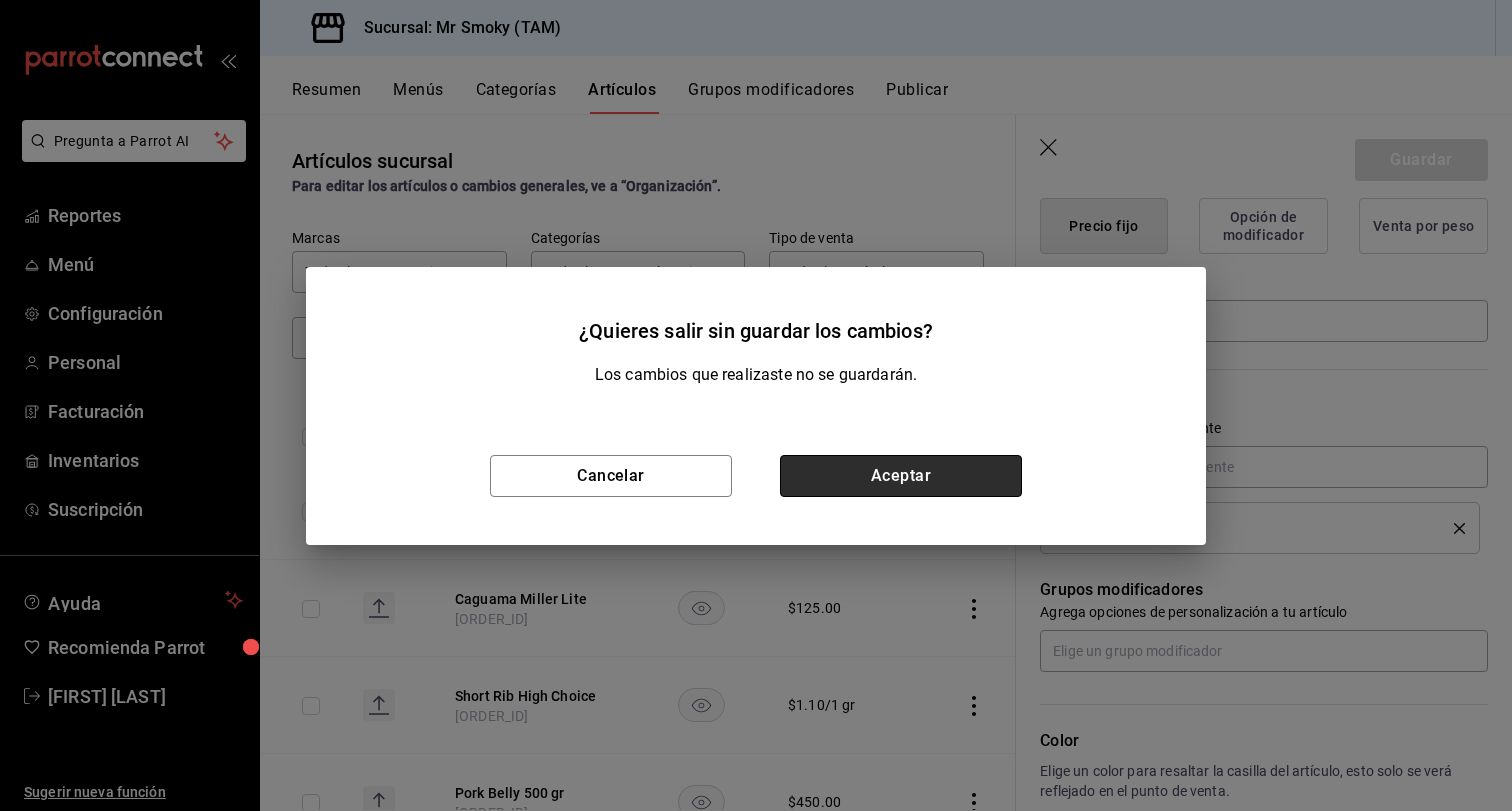 click on "Aceptar" at bounding box center [901, 476] 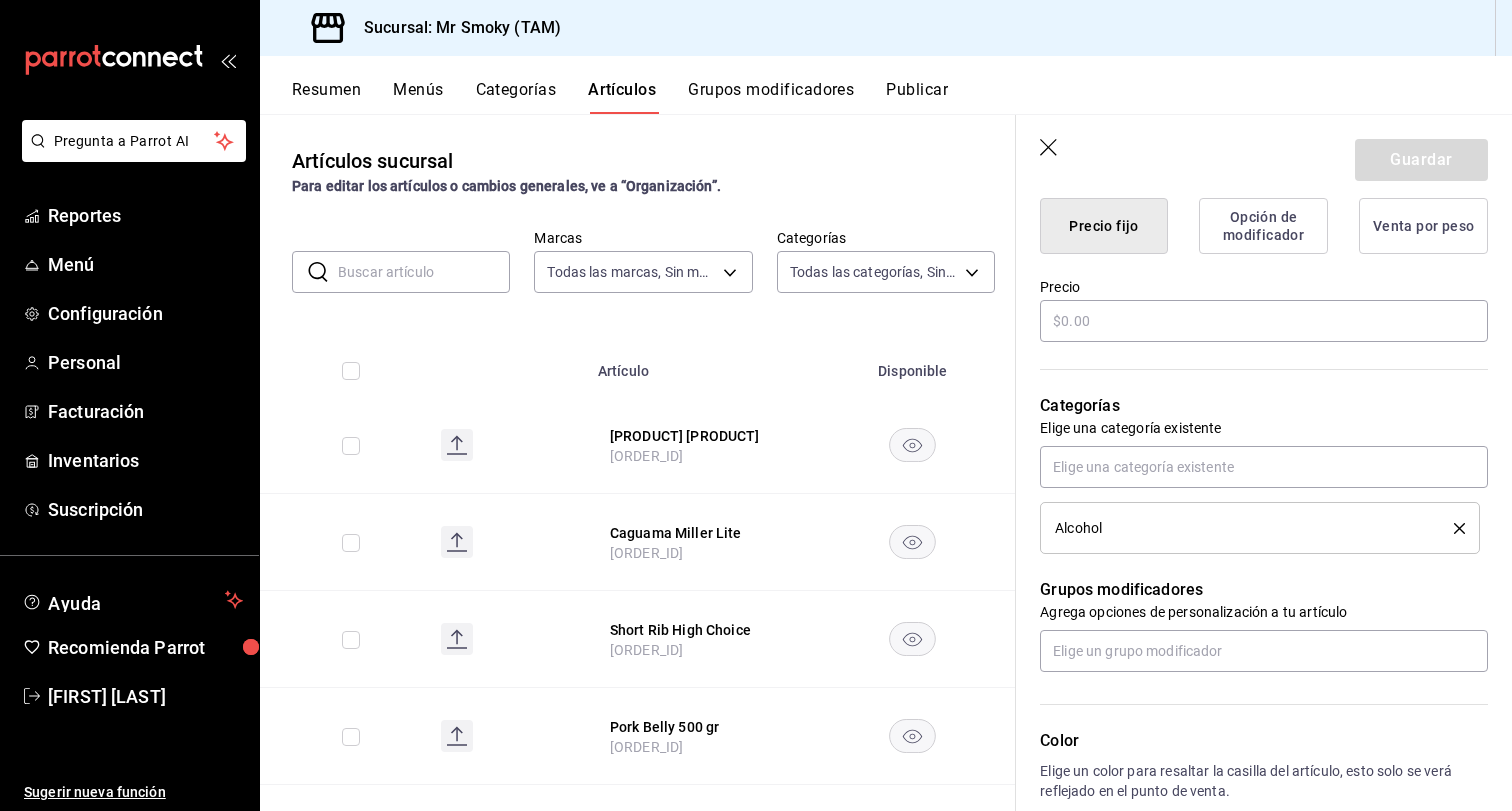 scroll, scrollTop: 0, scrollLeft: 0, axis: both 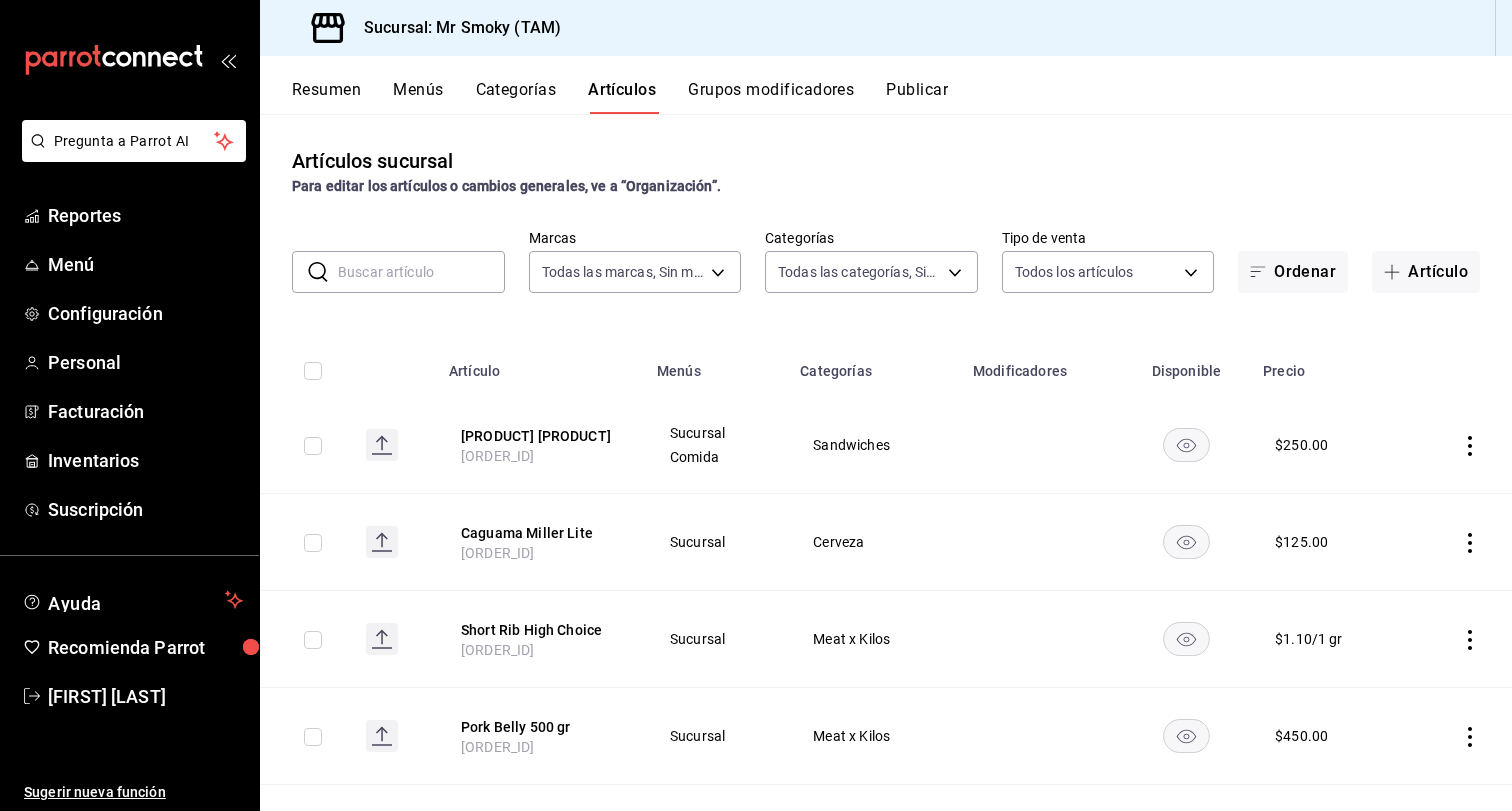 click on "Resumen Menús Categorías Artículos Grupos modificadores Publicar" at bounding box center (886, 85) 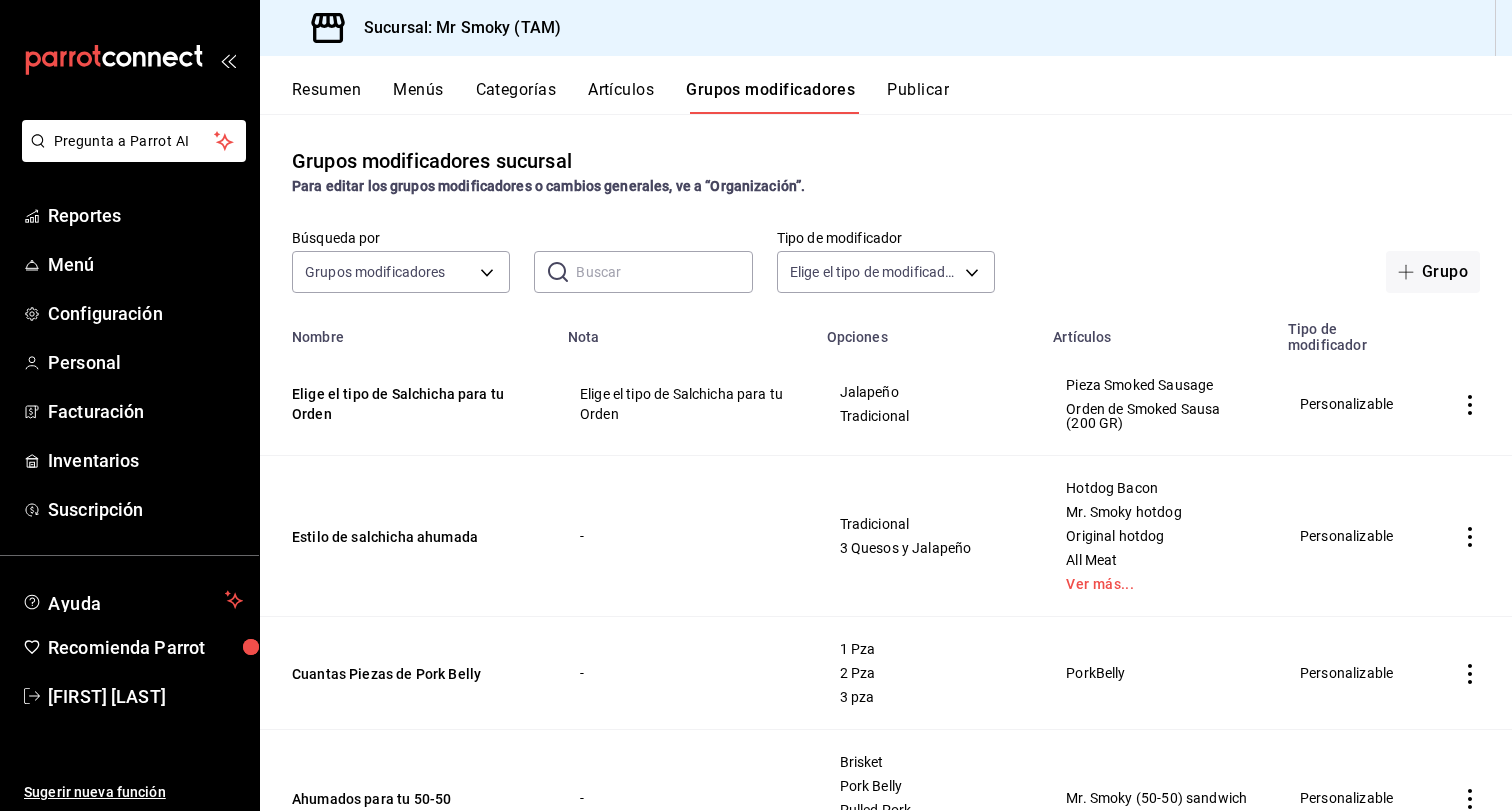 click at bounding box center (664, 272) 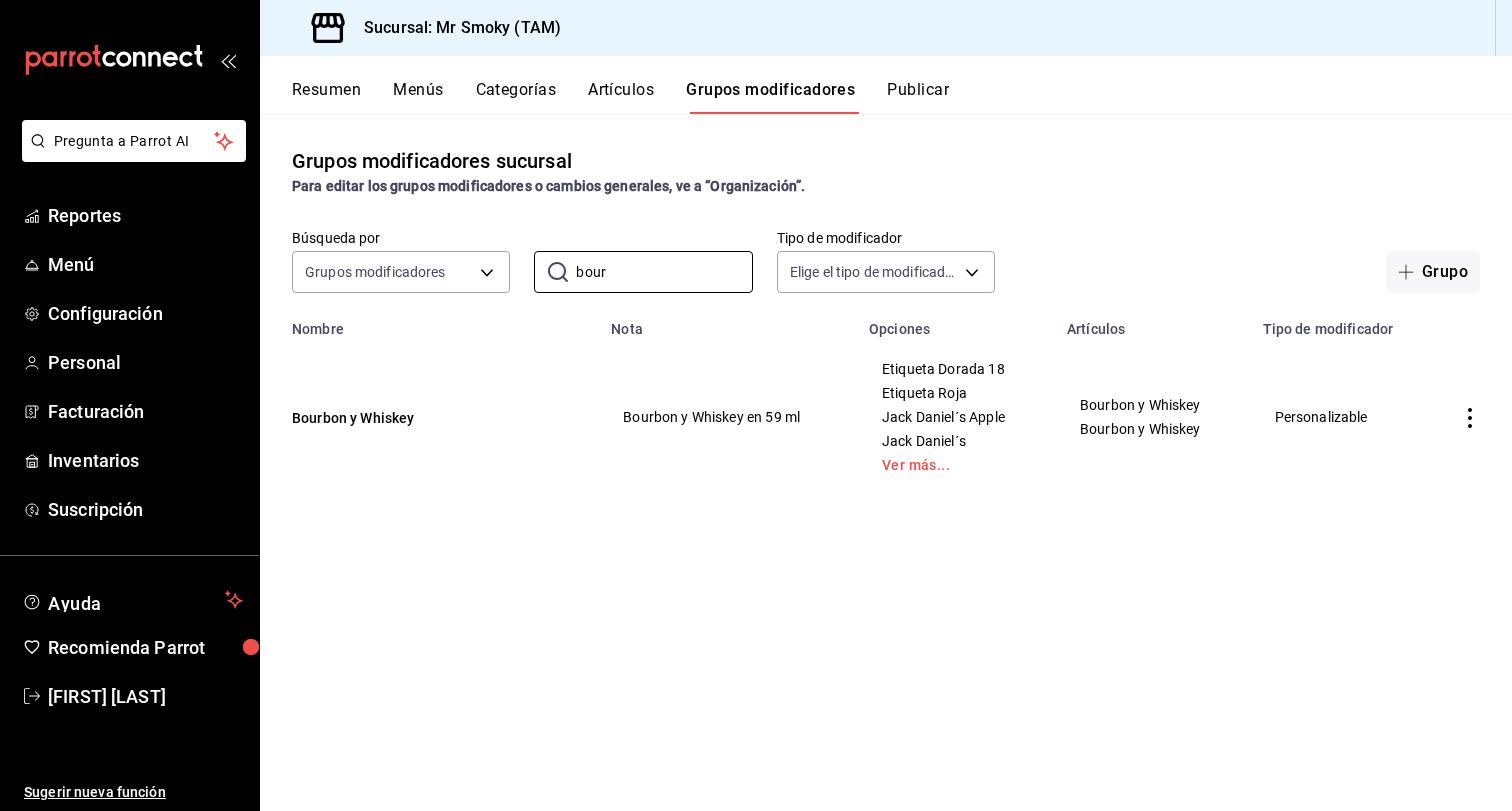 type on "bou" 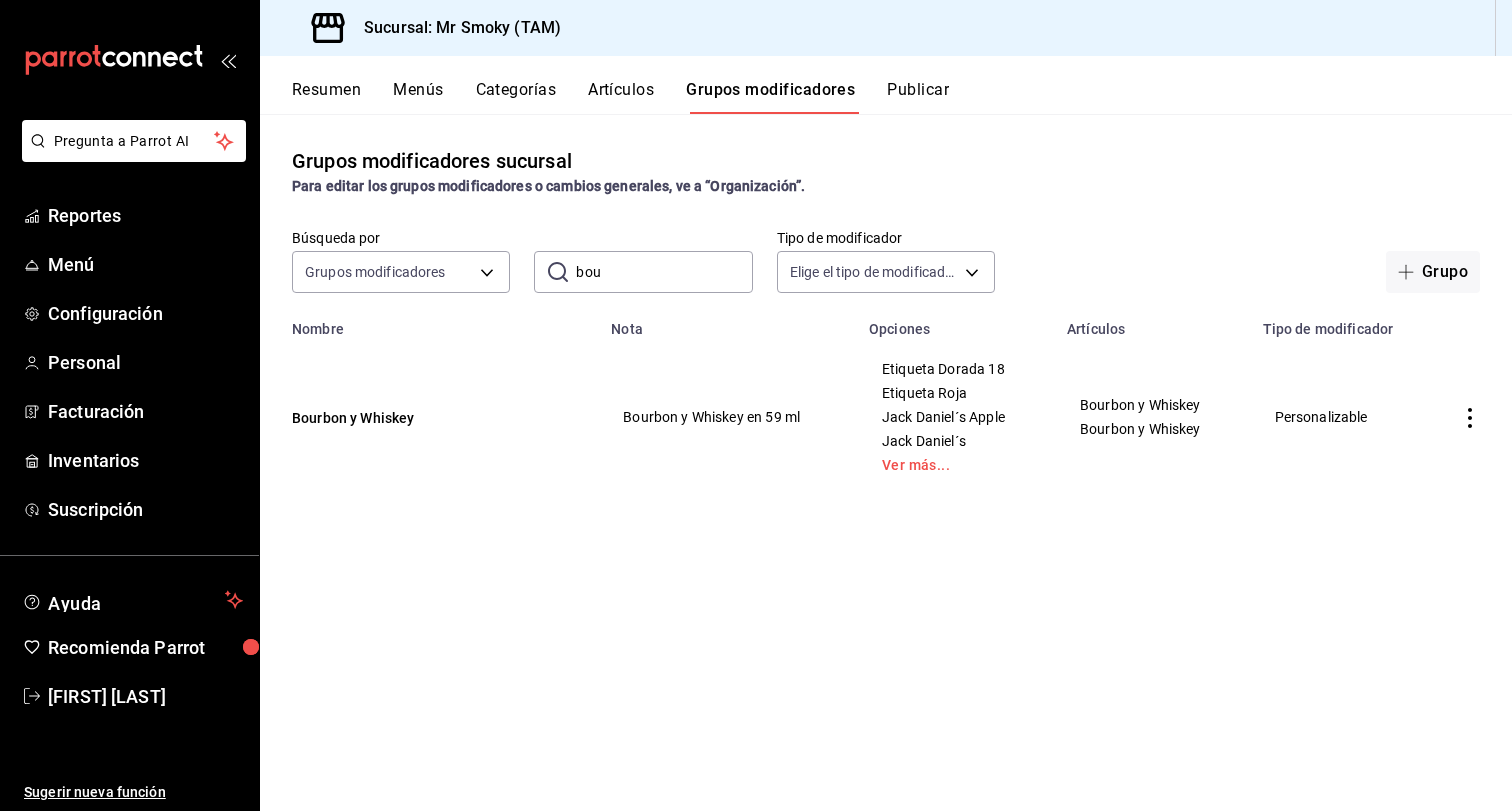 drag, startPoint x: 606, startPoint y: 309, endPoint x: 446, endPoint y: 429, distance: 200 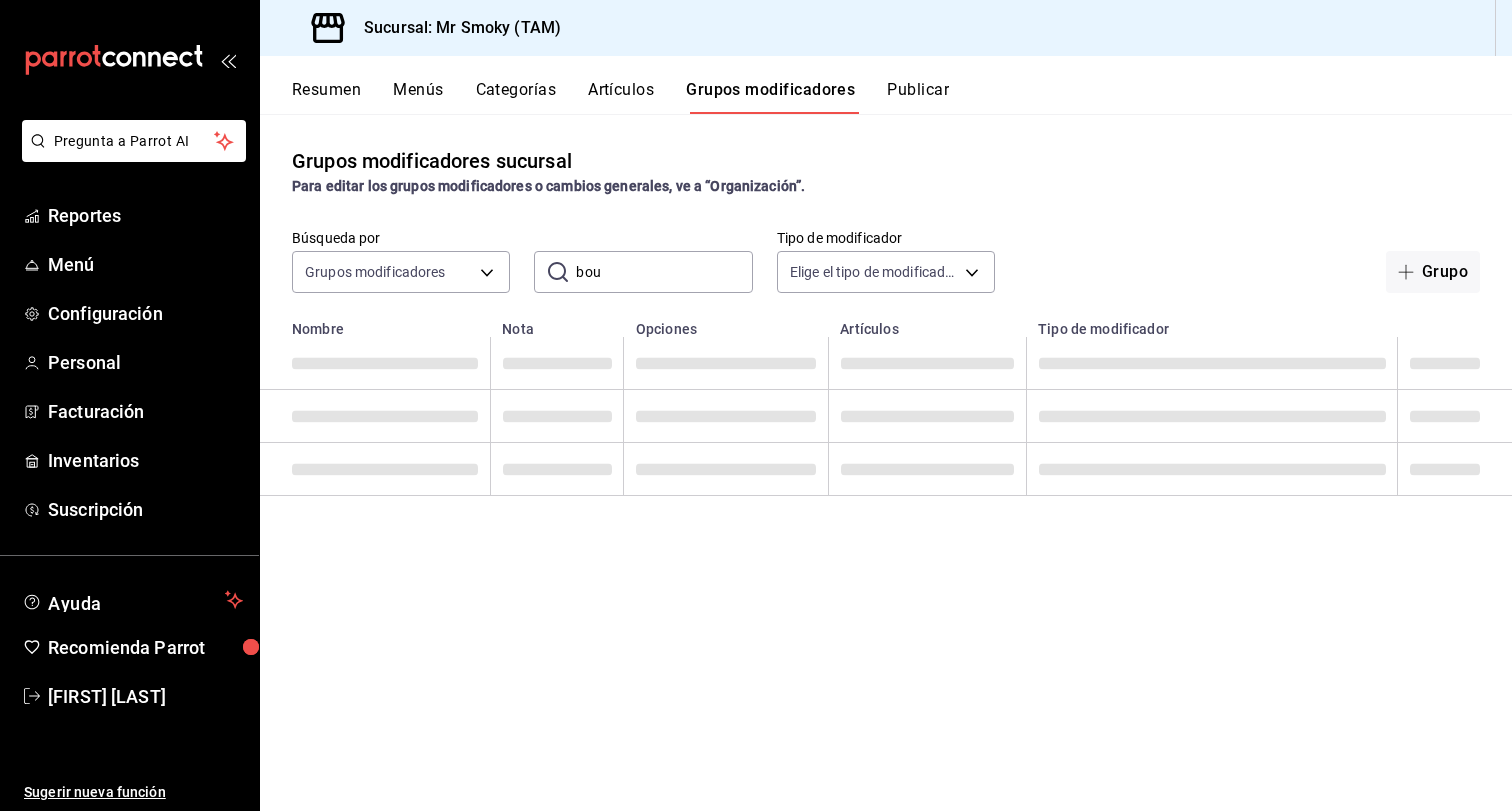 click at bounding box center (385, 416) 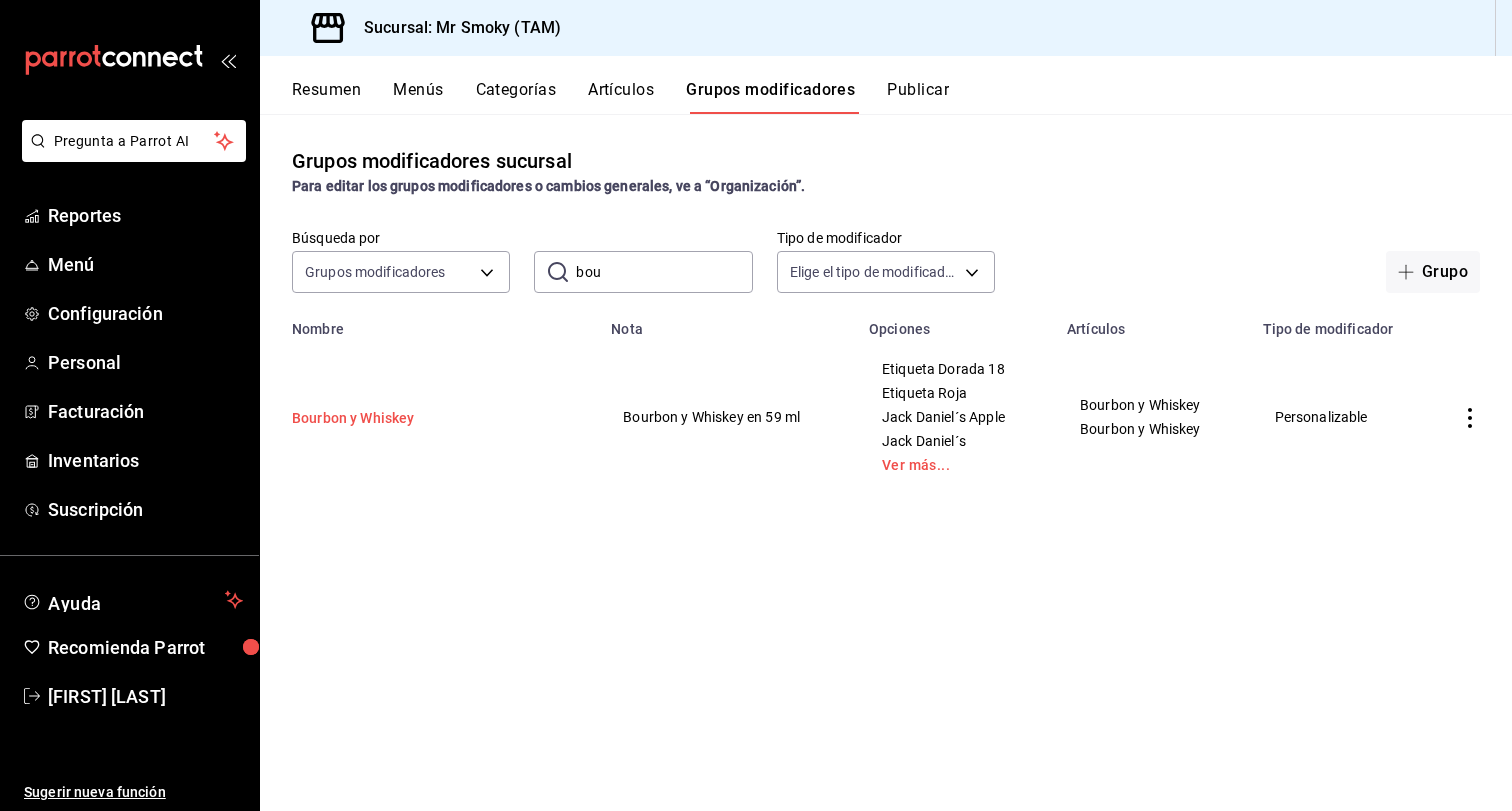 click on "Bourbon y Whiskey" at bounding box center (412, 418) 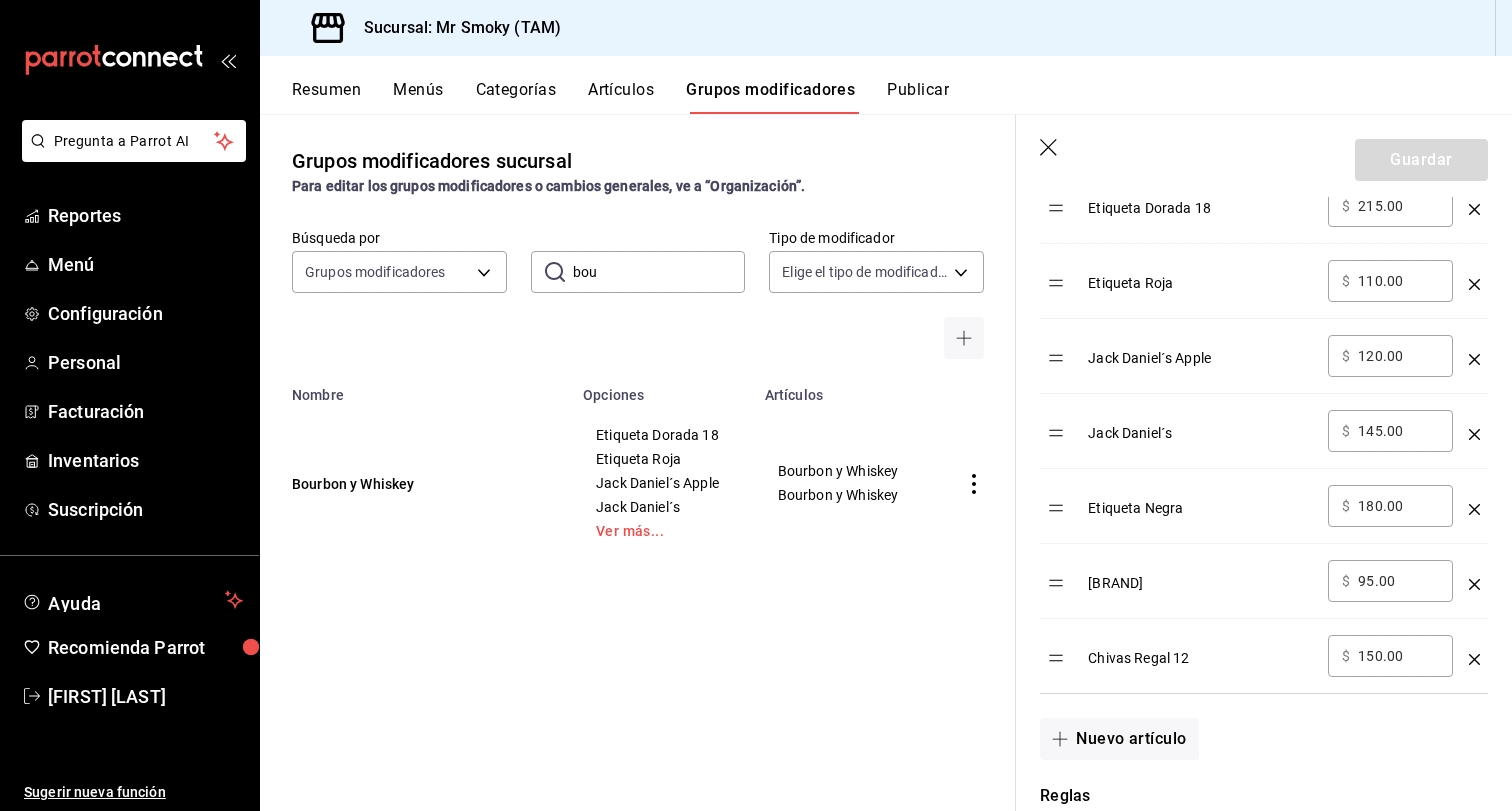 scroll, scrollTop: 738, scrollLeft: 0, axis: vertical 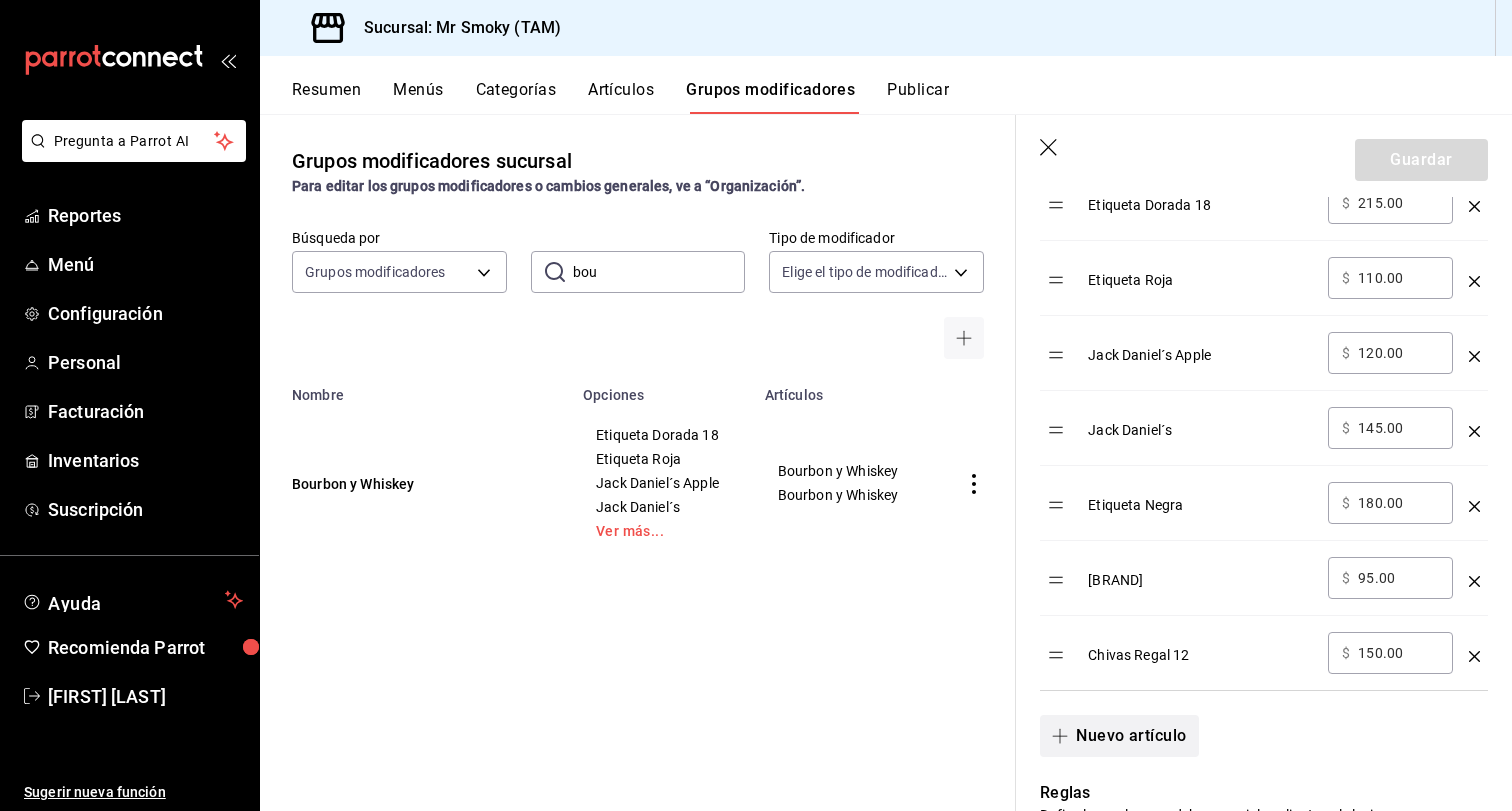 click on "Nuevo artículo" at bounding box center (1119, 736) 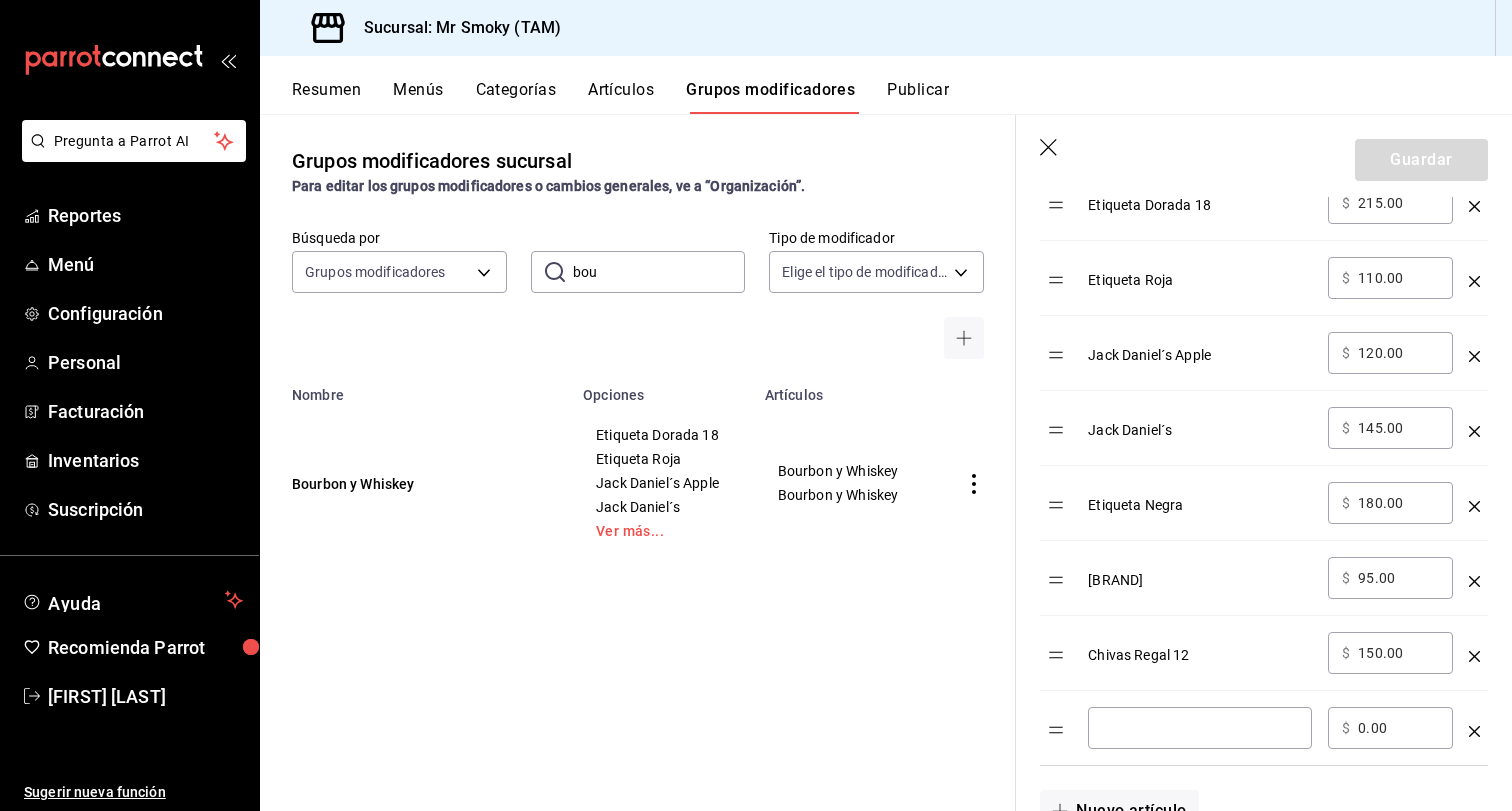 click at bounding box center (1200, 728) 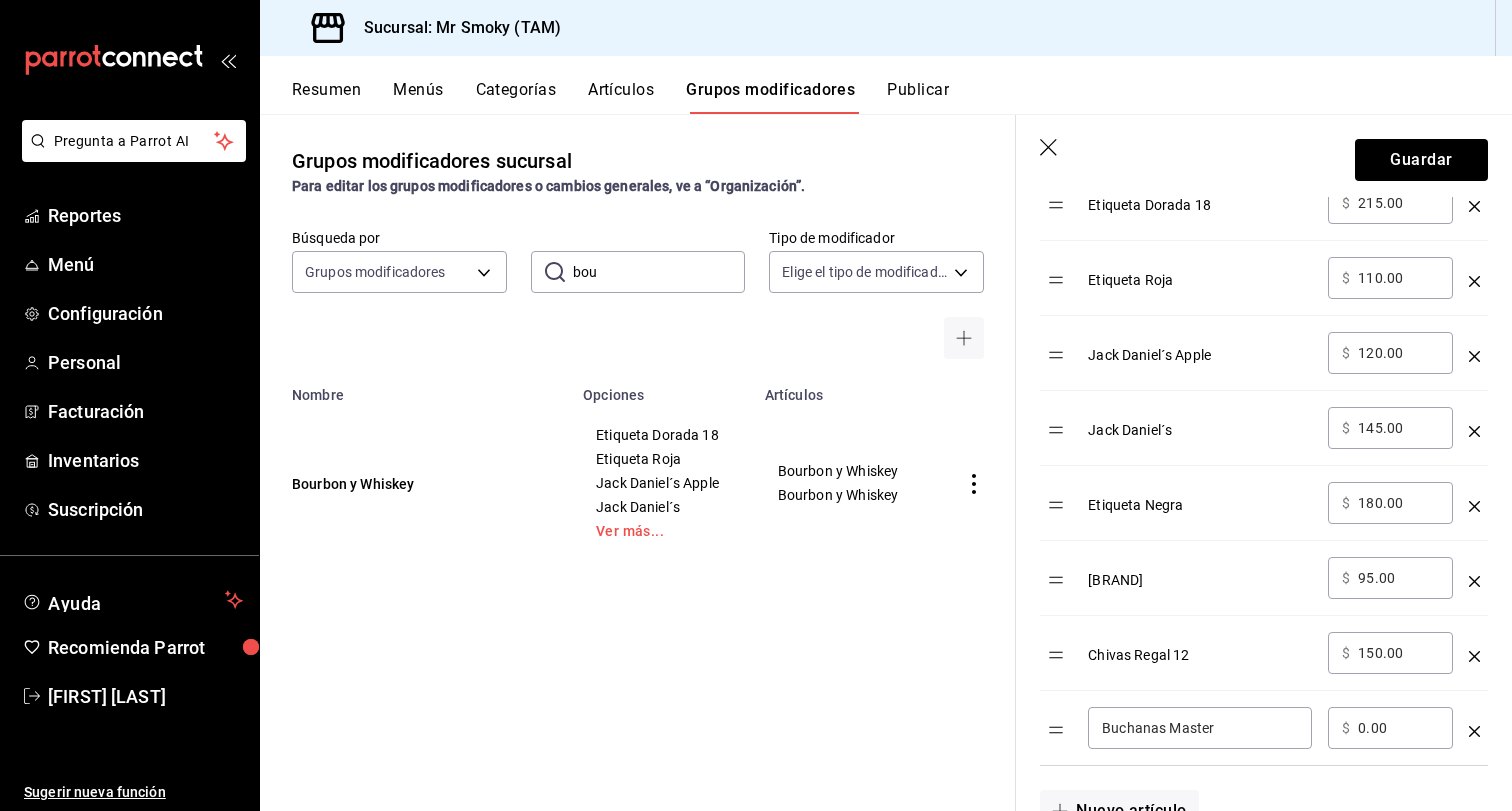 click on "Buchanas Master" at bounding box center [1200, 728] 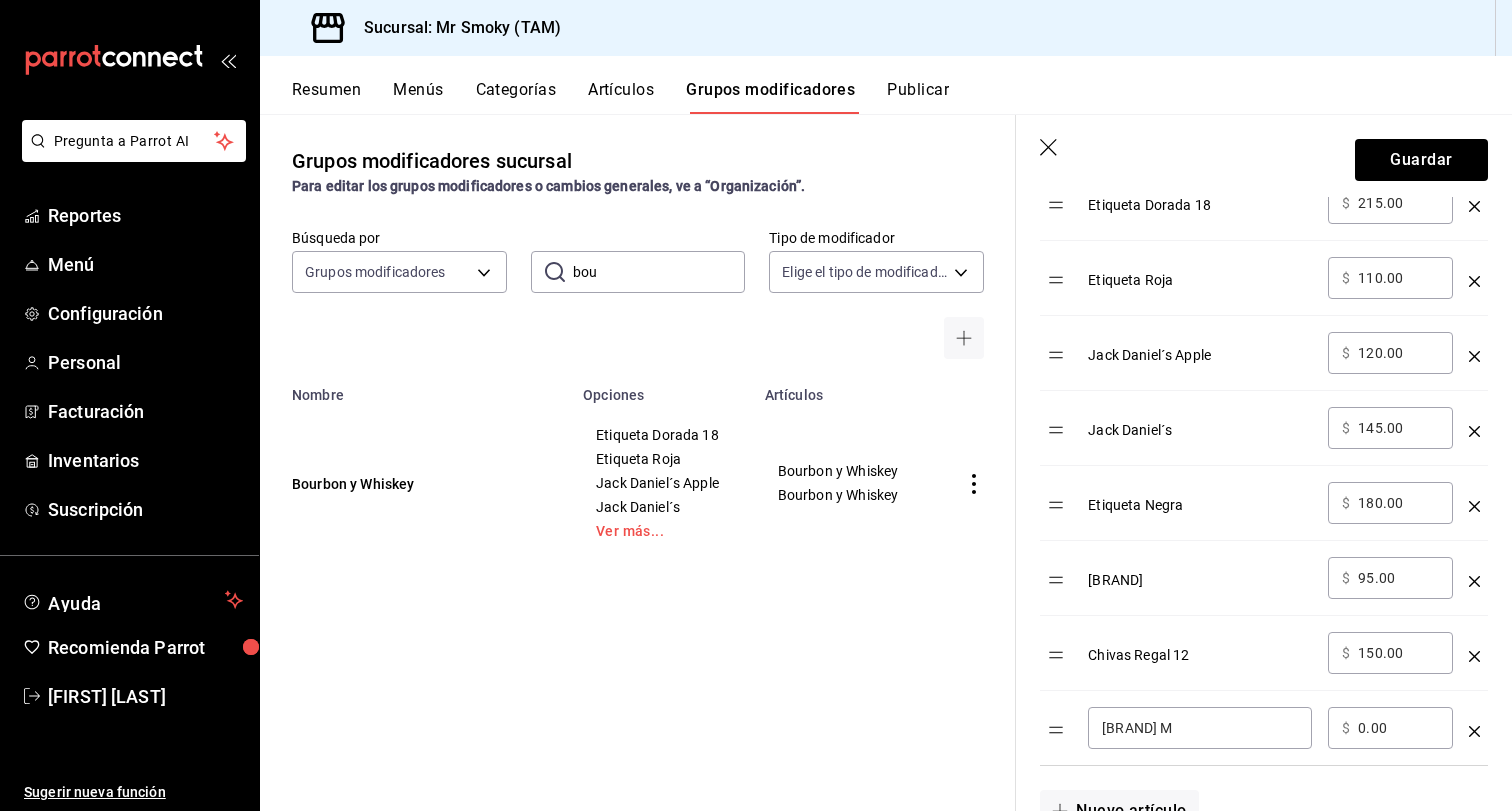click on "[BRAND] M" at bounding box center [1200, 728] 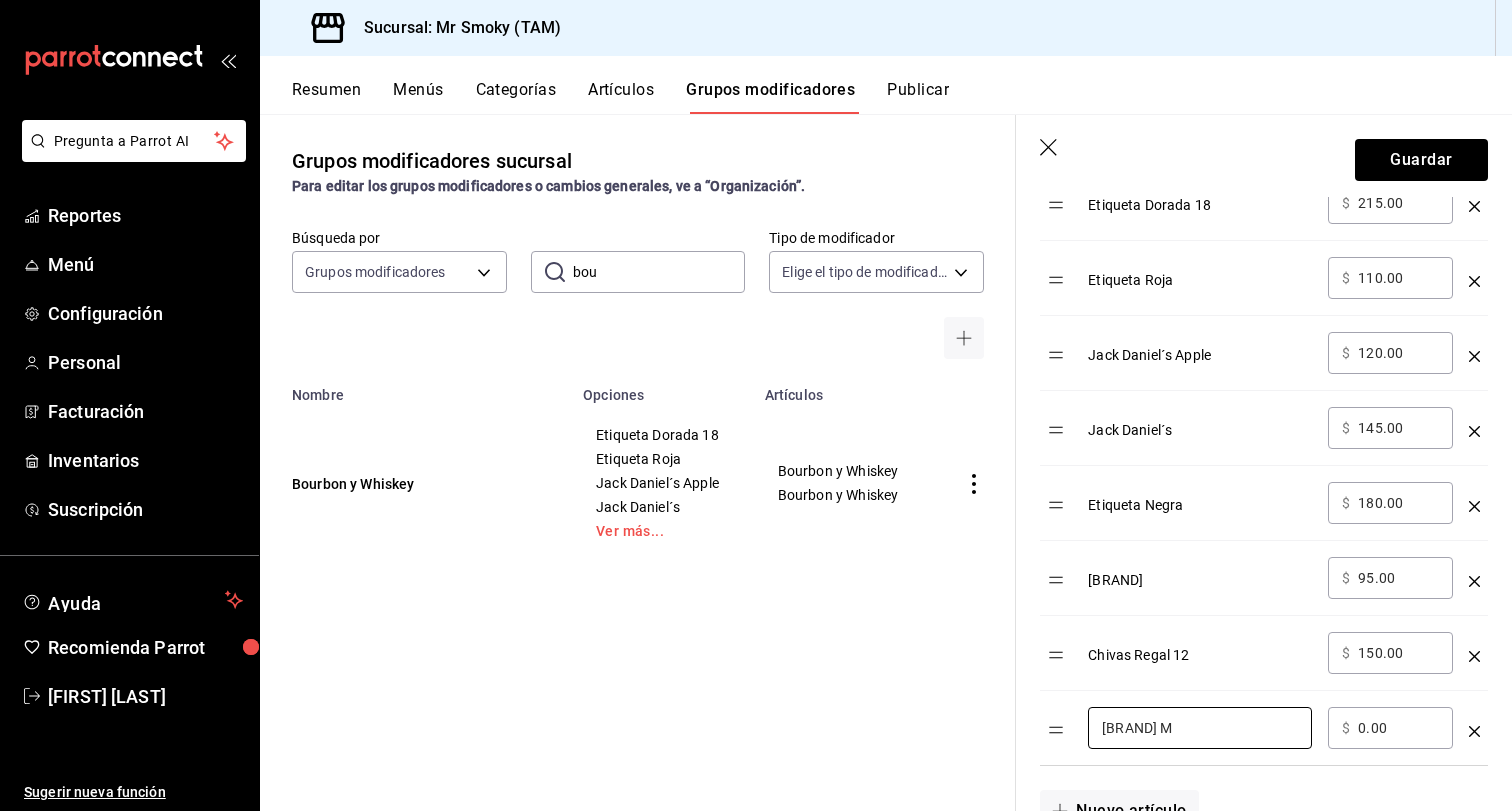 type on "[BRAND] M" 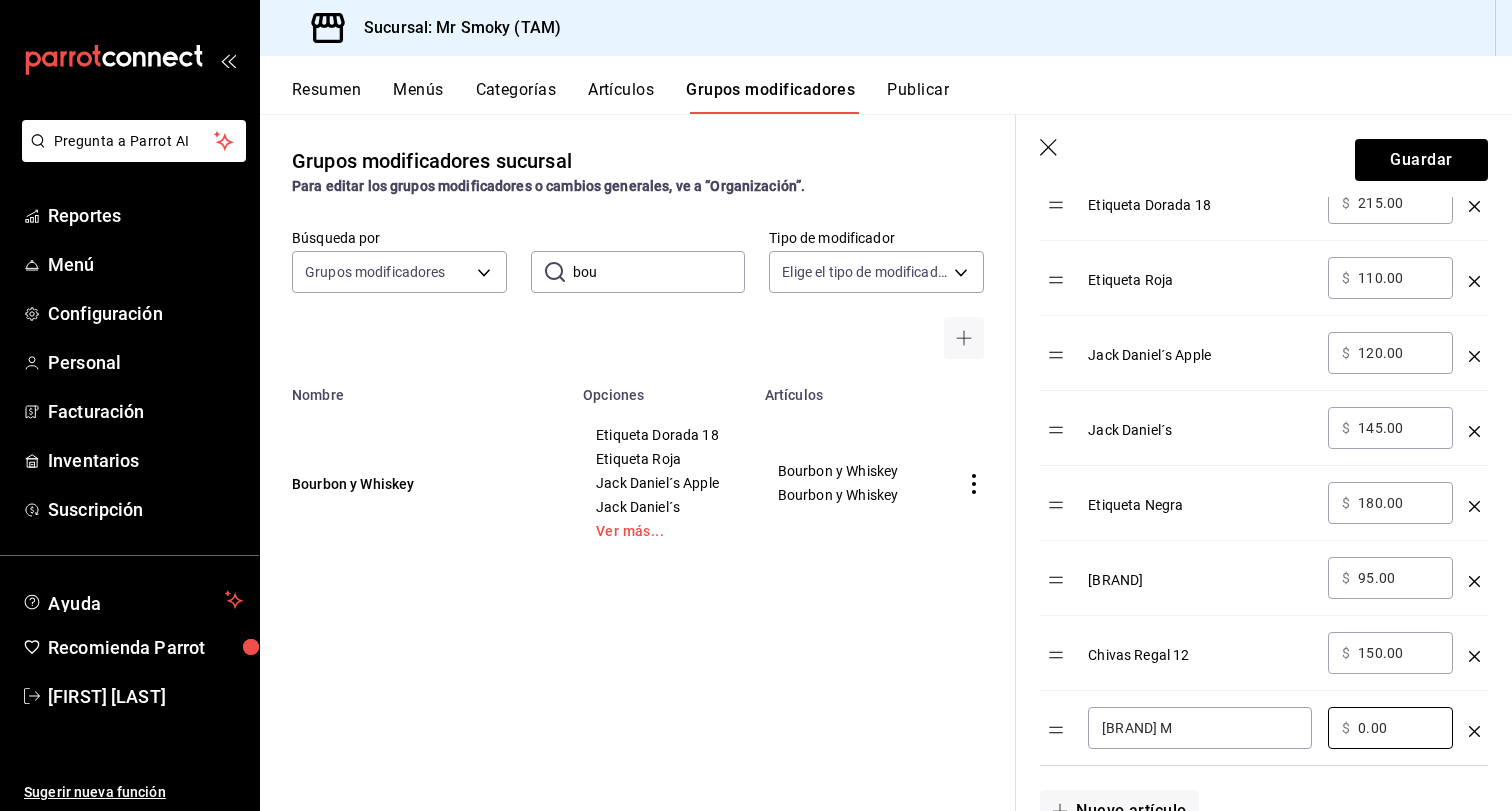 drag, startPoint x: 1408, startPoint y: 732, endPoint x: 1325, endPoint y: 732, distance: 83 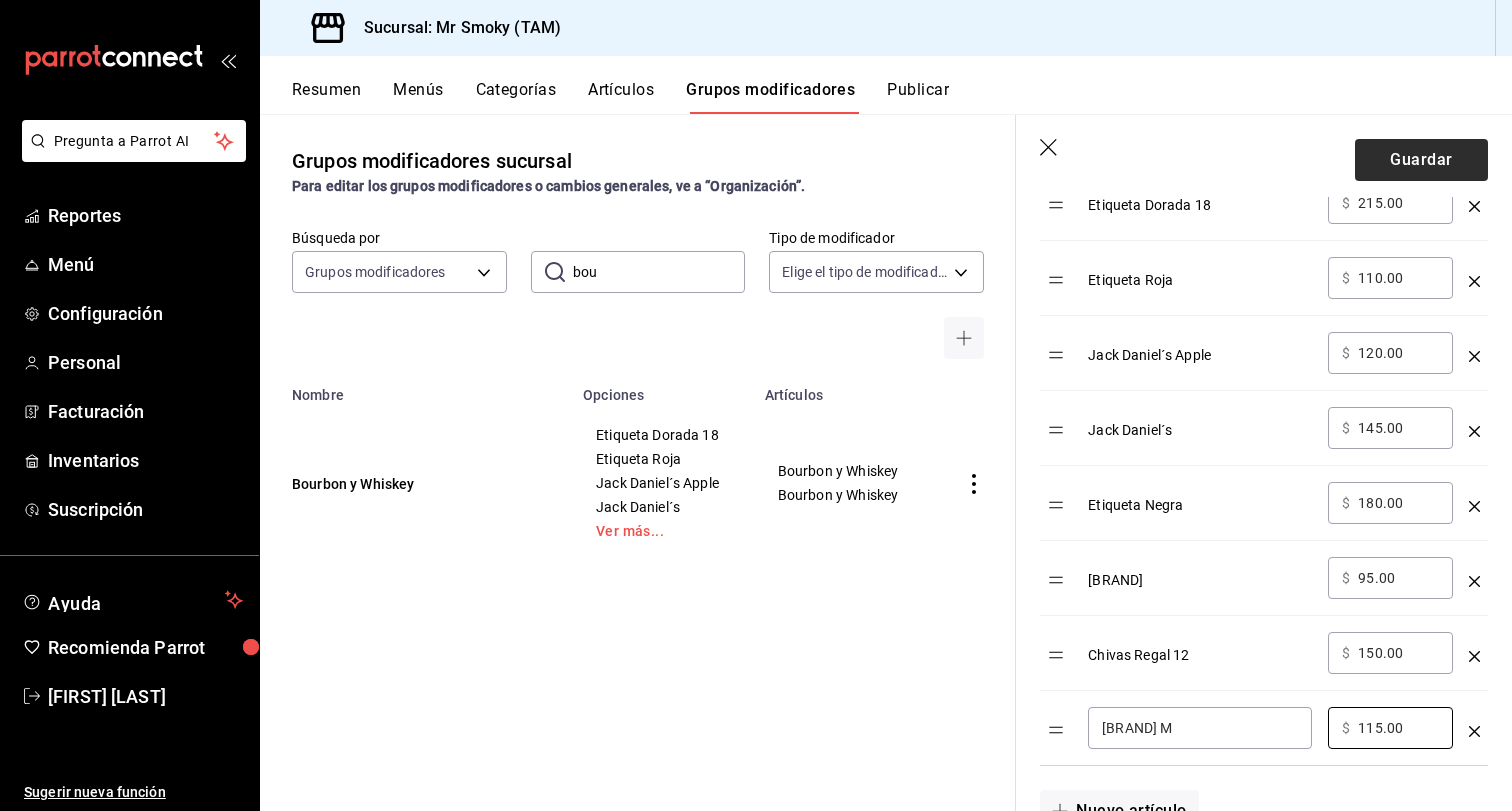 type on "115.00" 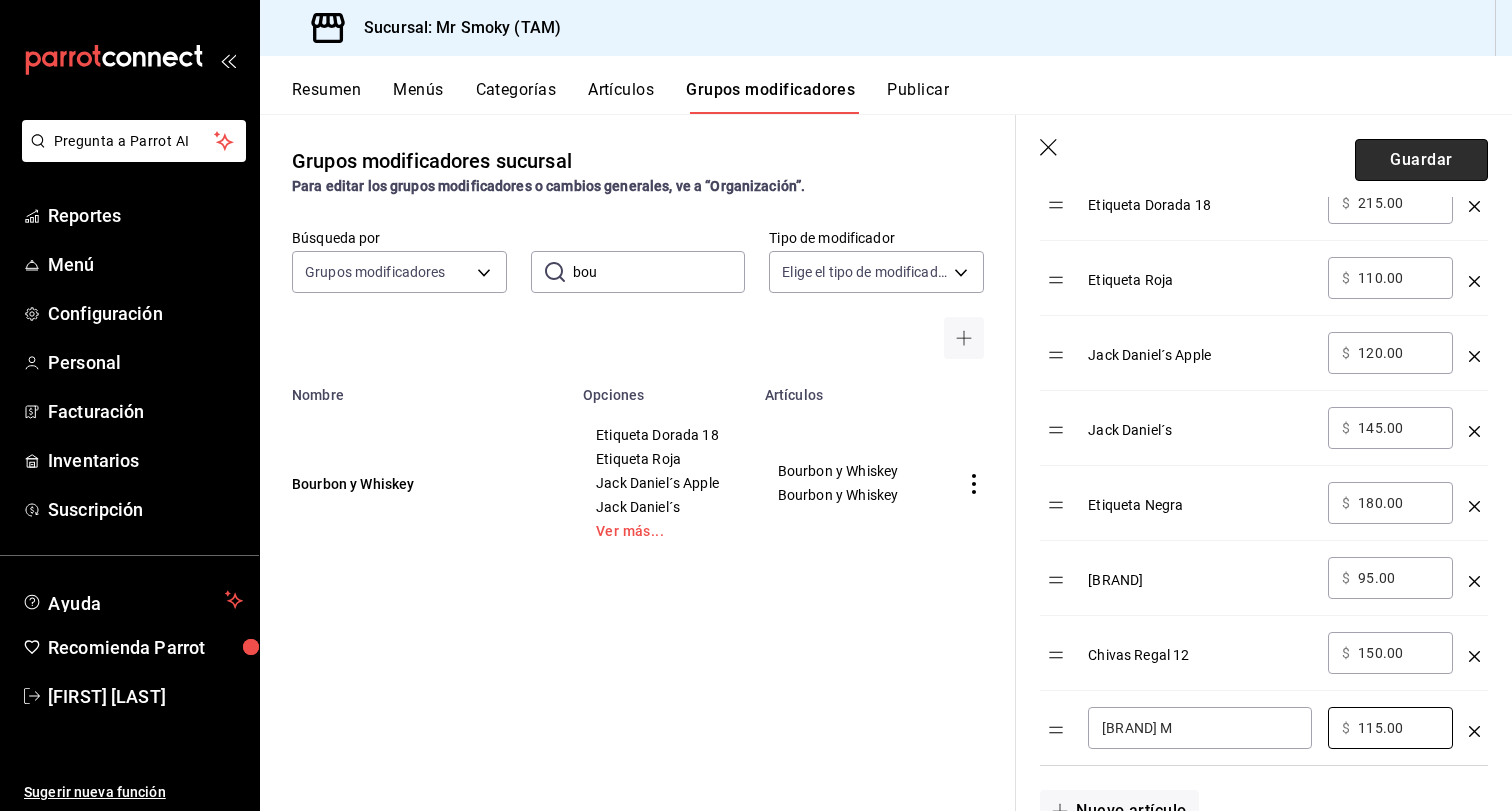 click on "Guardar" at bounding box center (1421, 160) 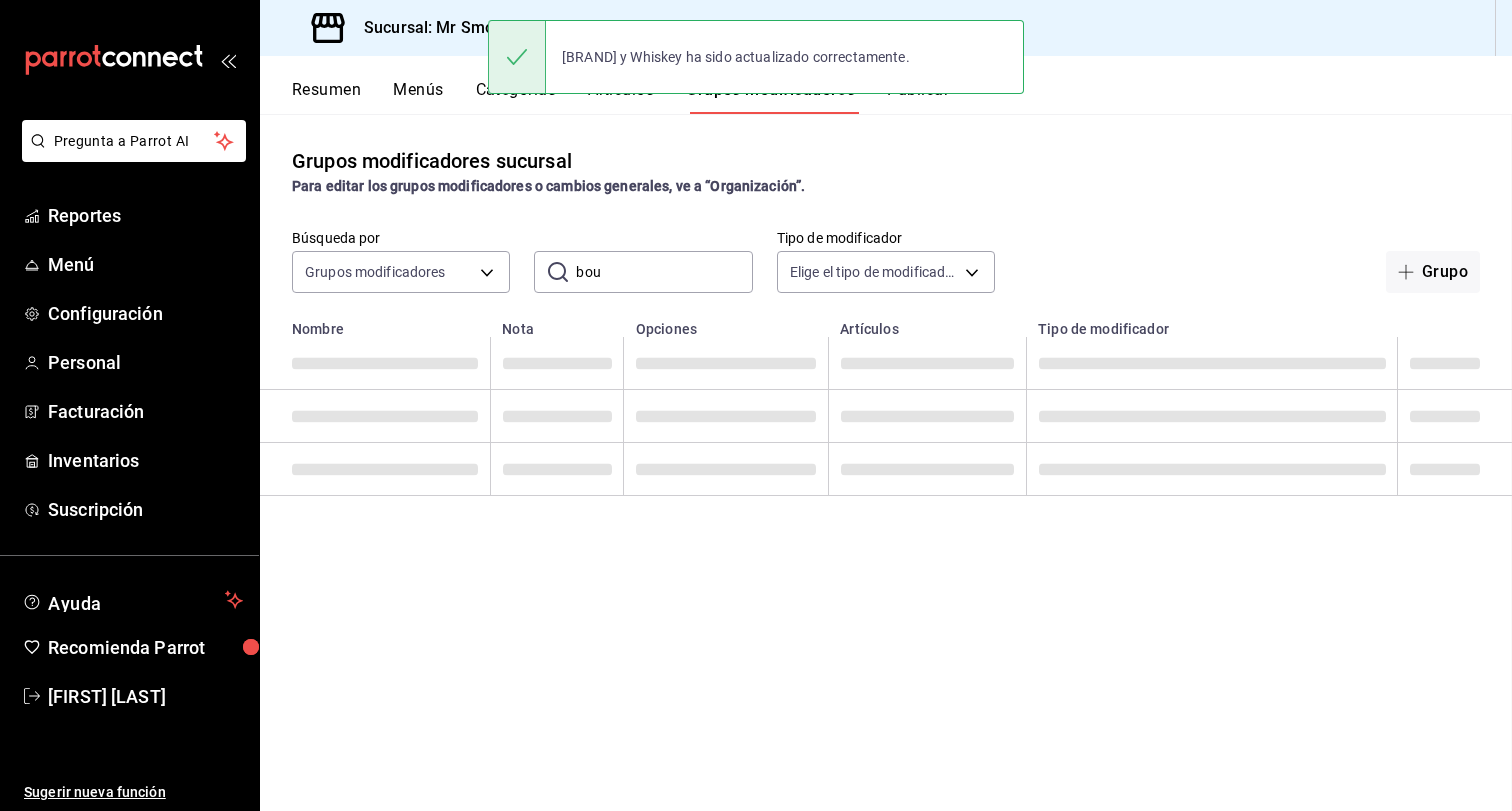 scroll, scrollTop: 0, scrollLeft: 0, axis: both 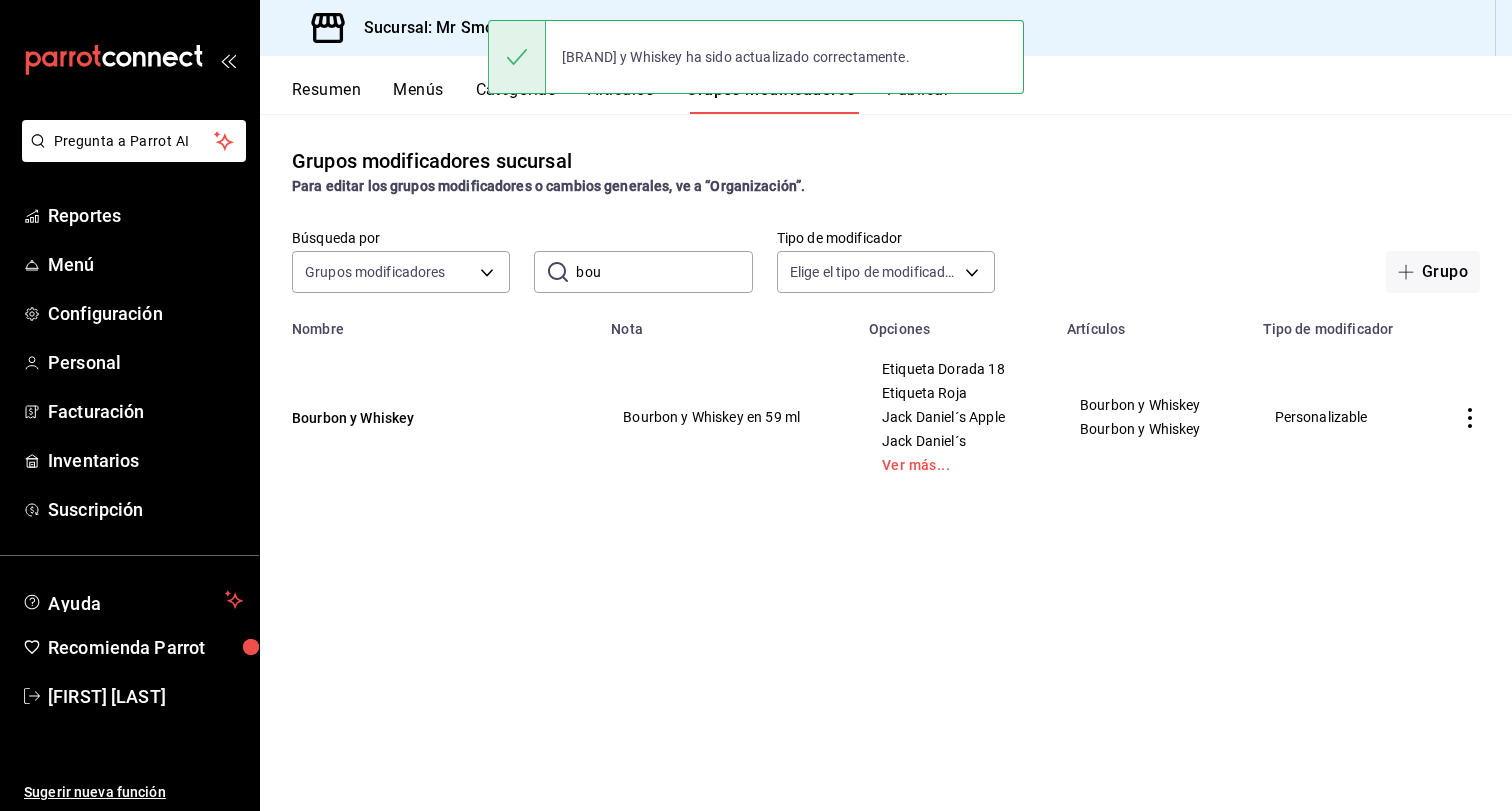 click on "[BRAND] y Whiskey ha sido actualizado correctamente." at bounding box center [756, 57] 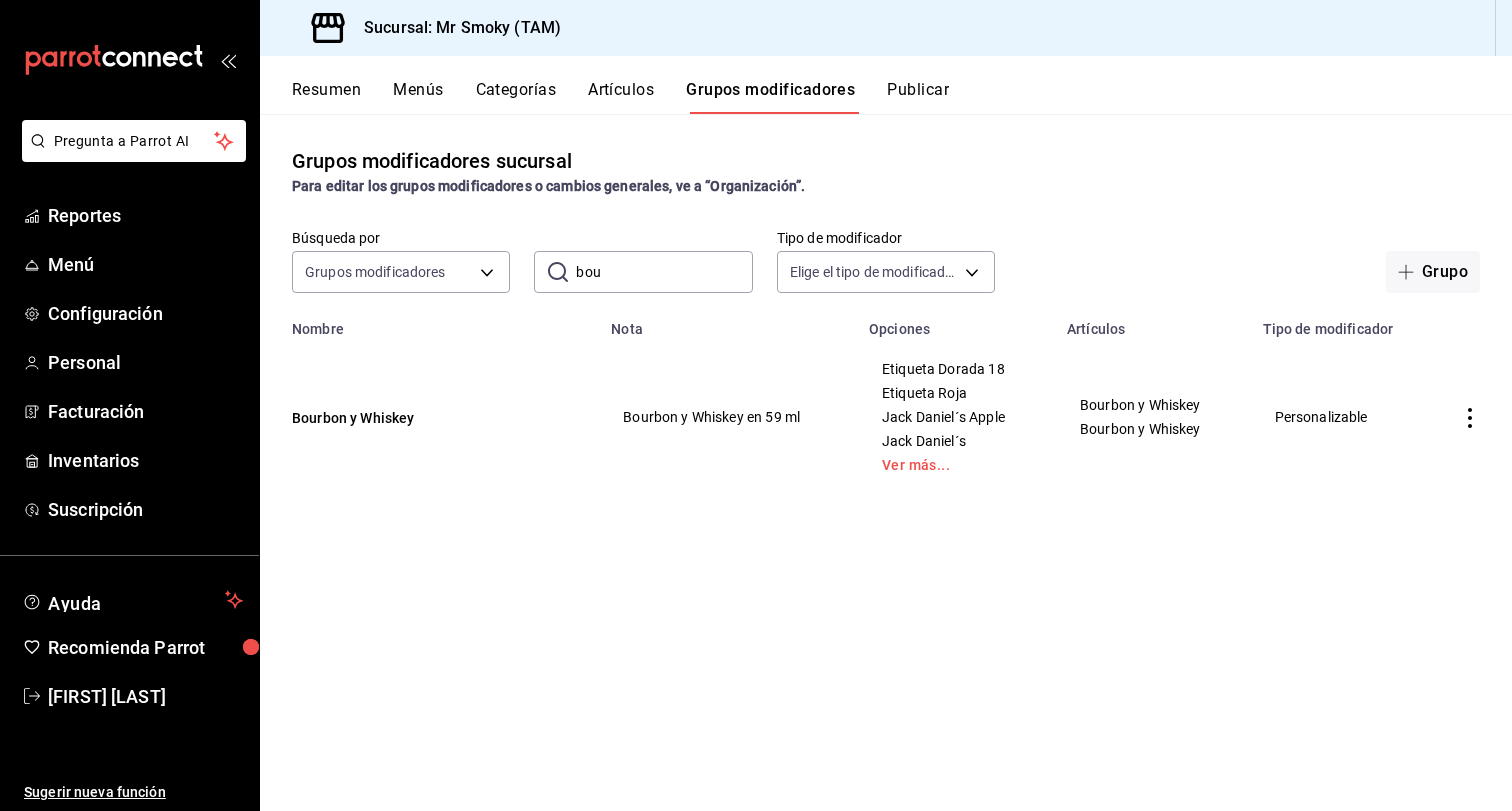 click on "Publicar" at bounding box center (918, 97) 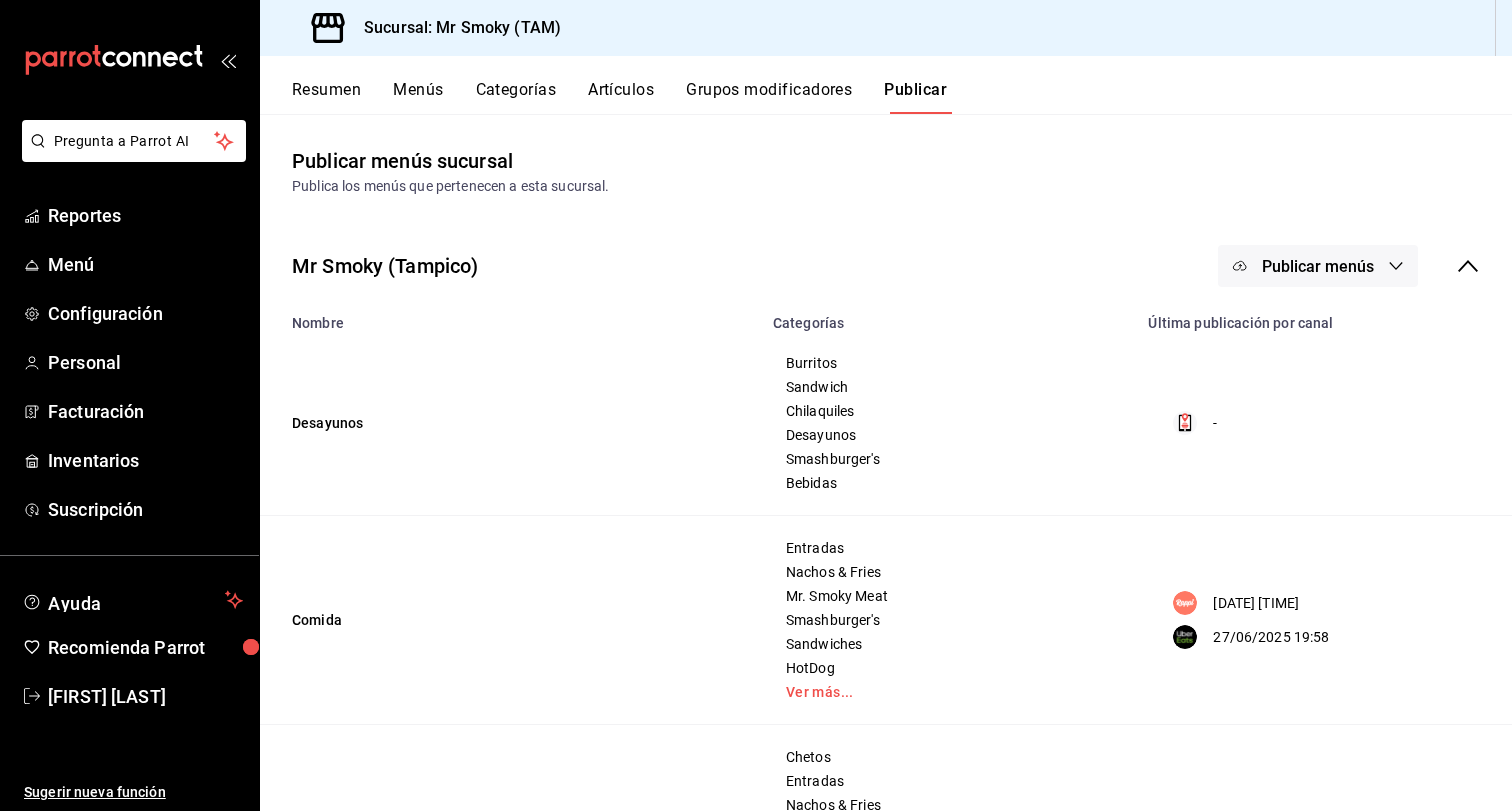 click on "Publicar menús" at bounding box center (1318, 266) 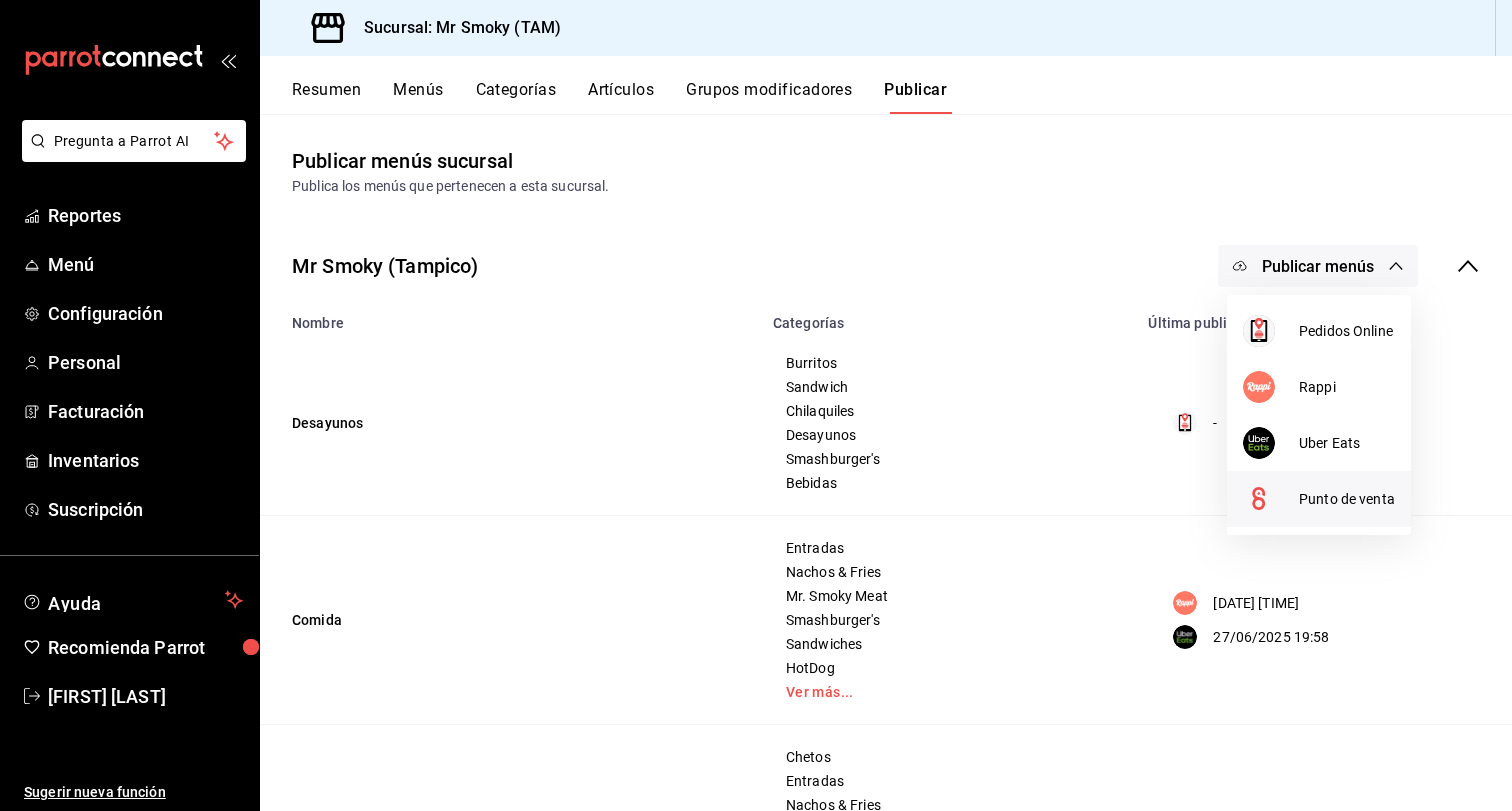 click on "Punto de venta" at bounding box center [1347, 499] 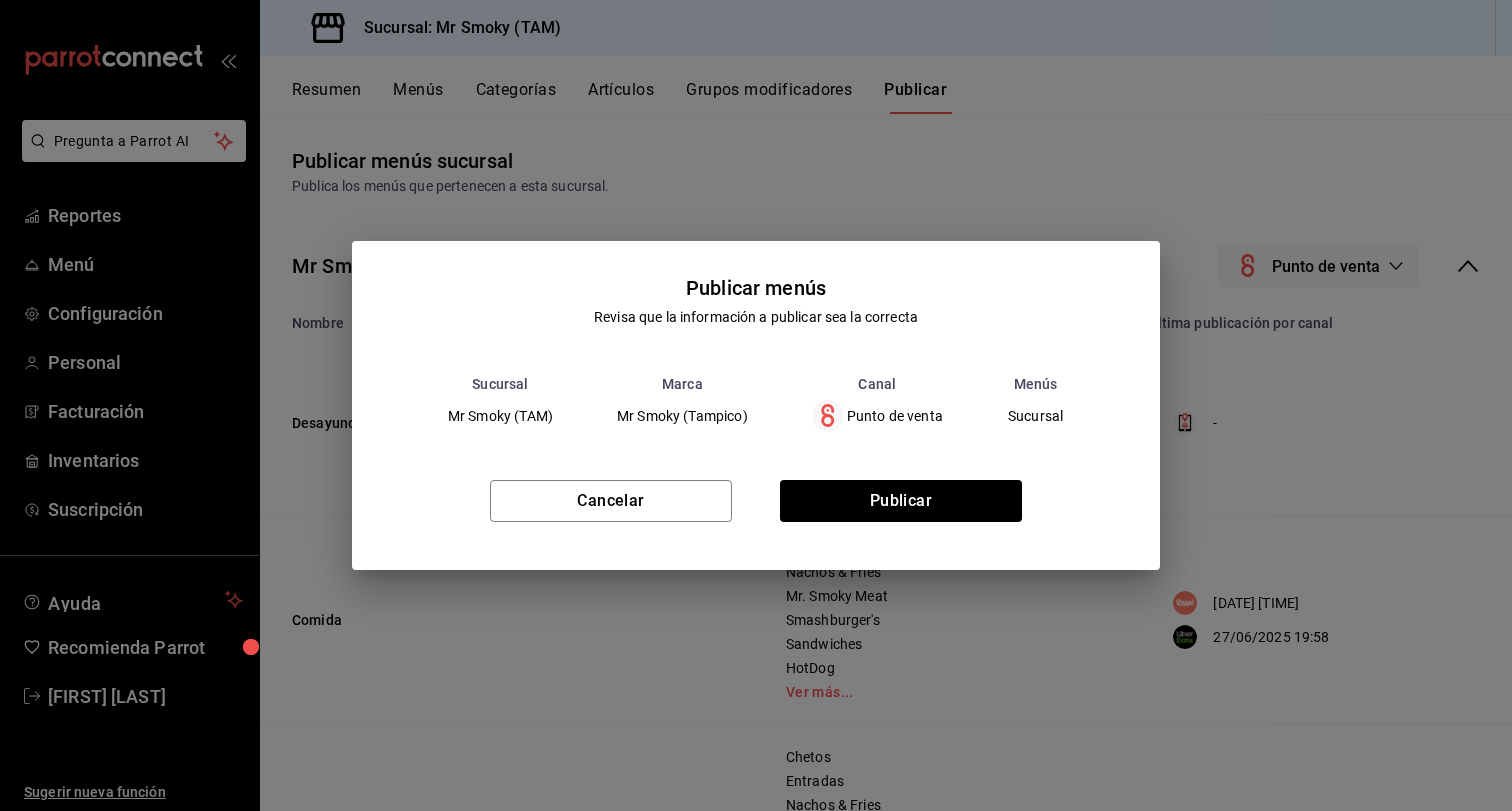 click on "Cancelar Publicar" at bounding box center (756, 509) 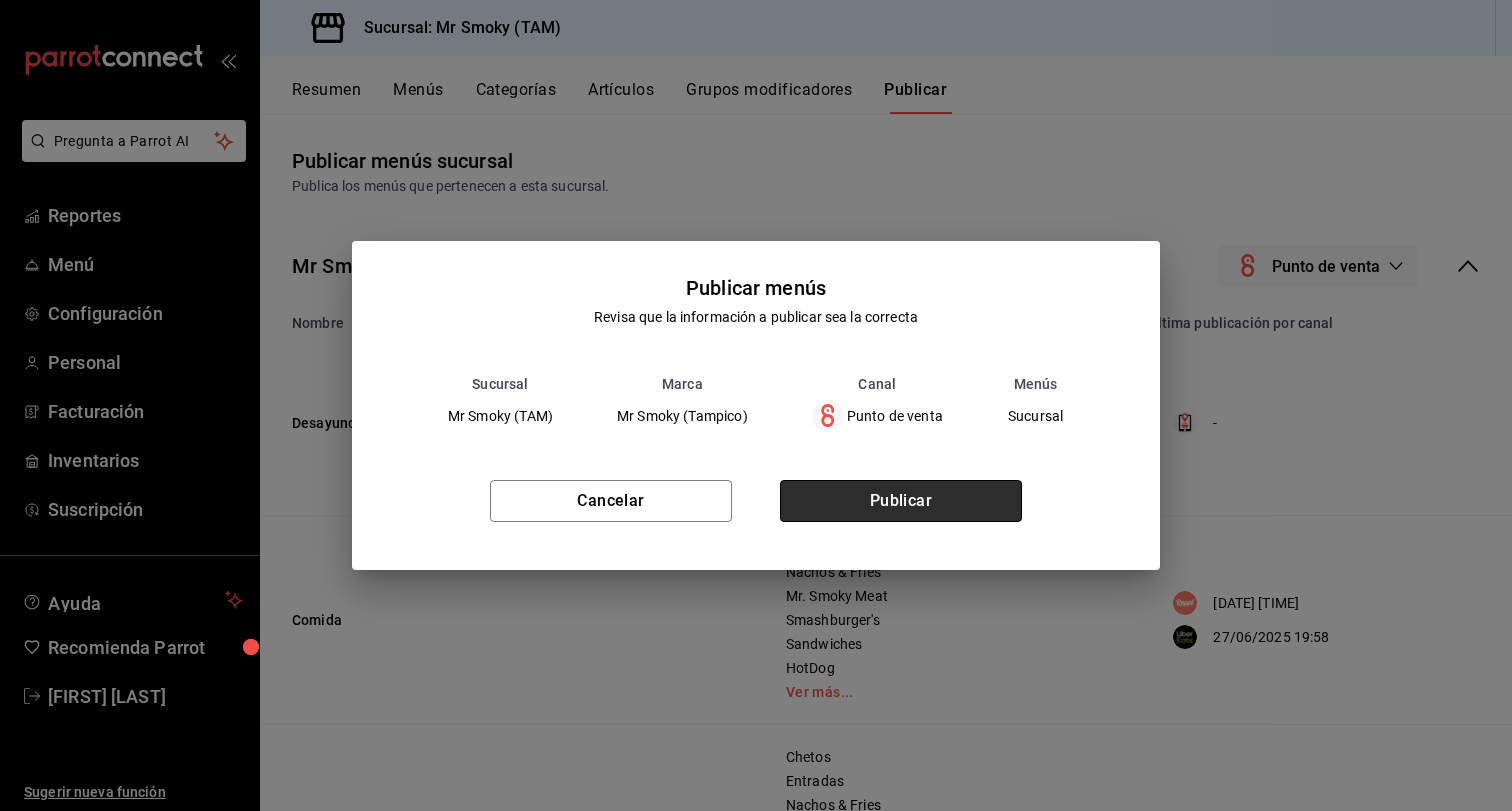 click on "Publicar" at bounding box center [901, 501] 